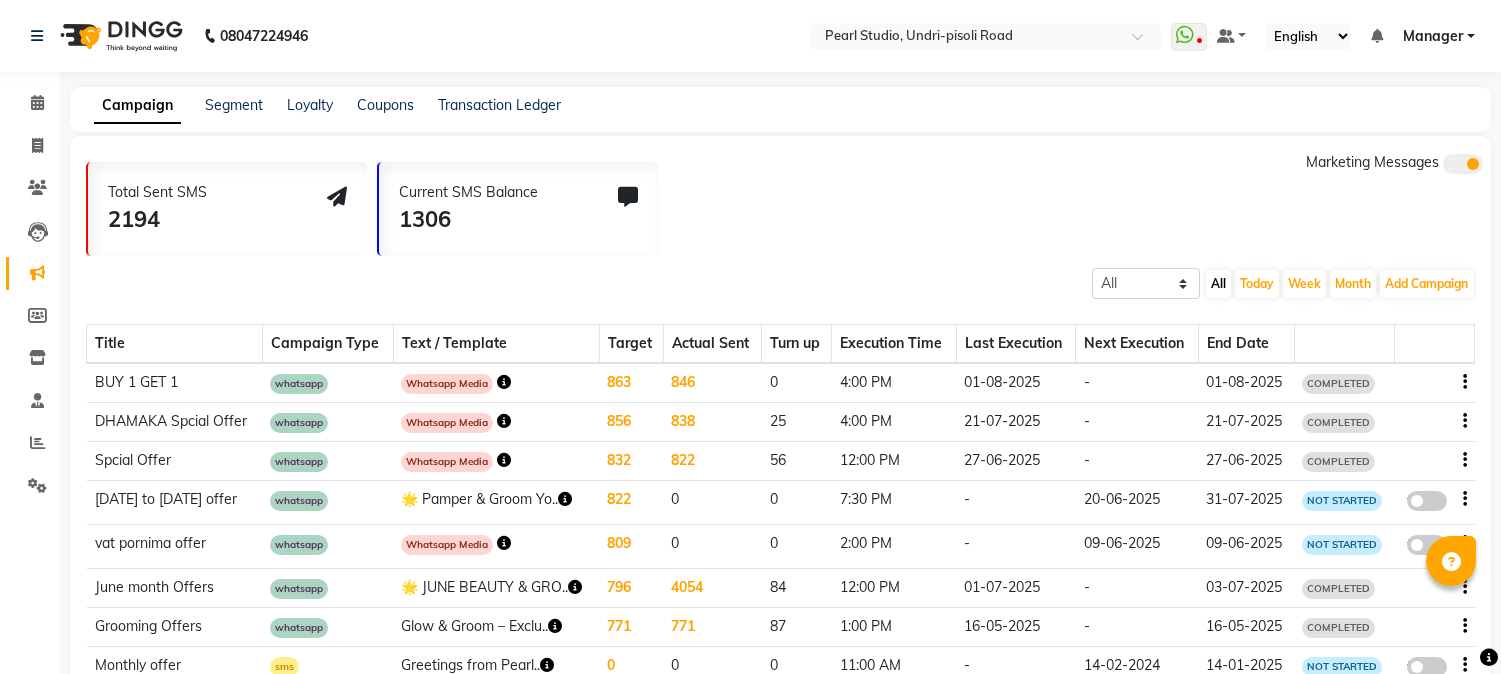 scroll, scrollTop: 111, scrollLeft: 0, axis: vertical 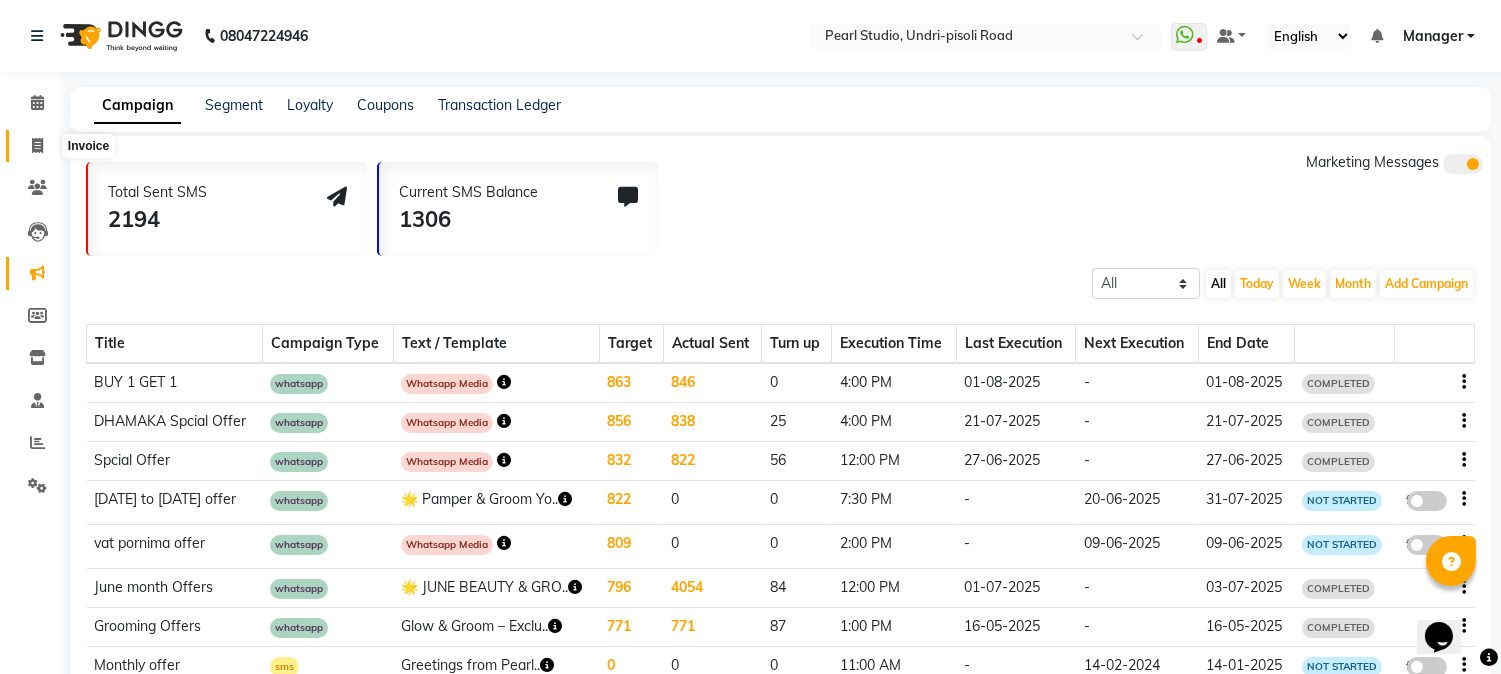 click 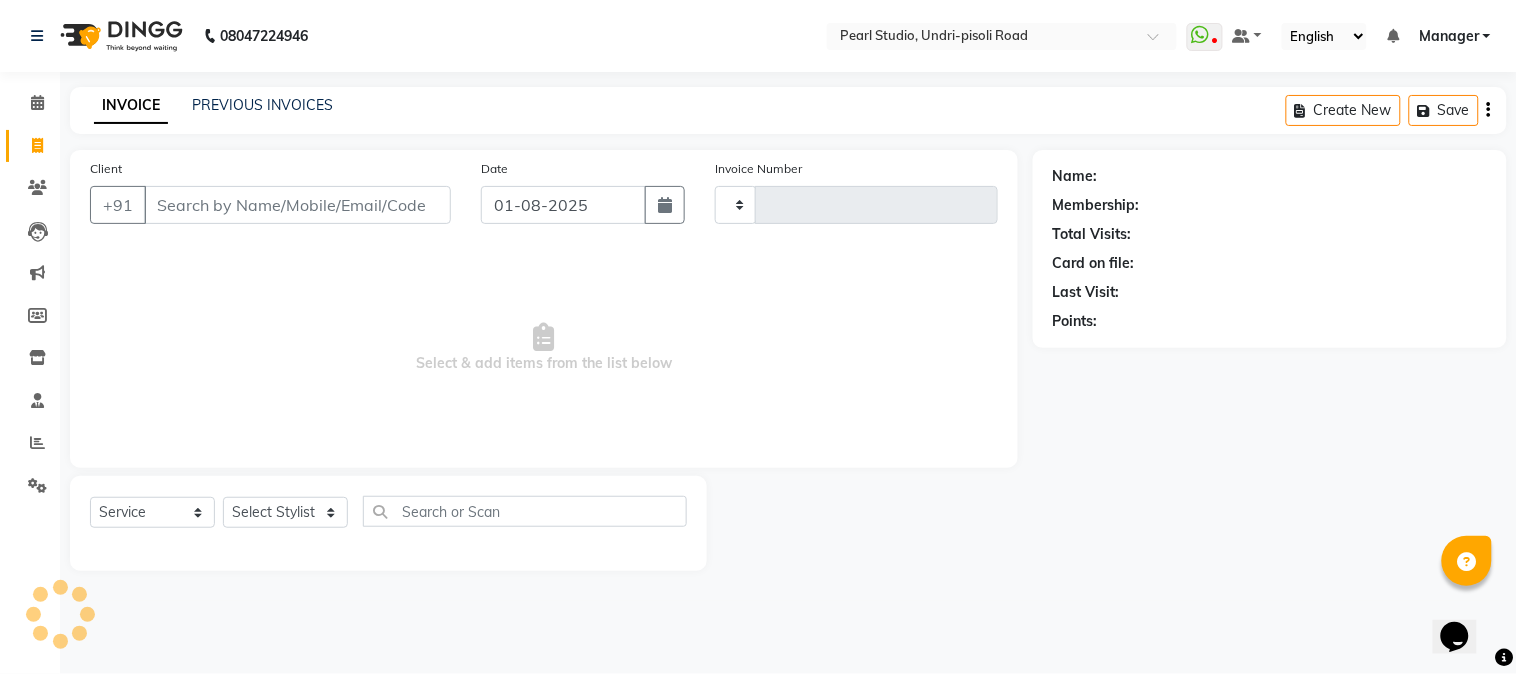 type on "0465" 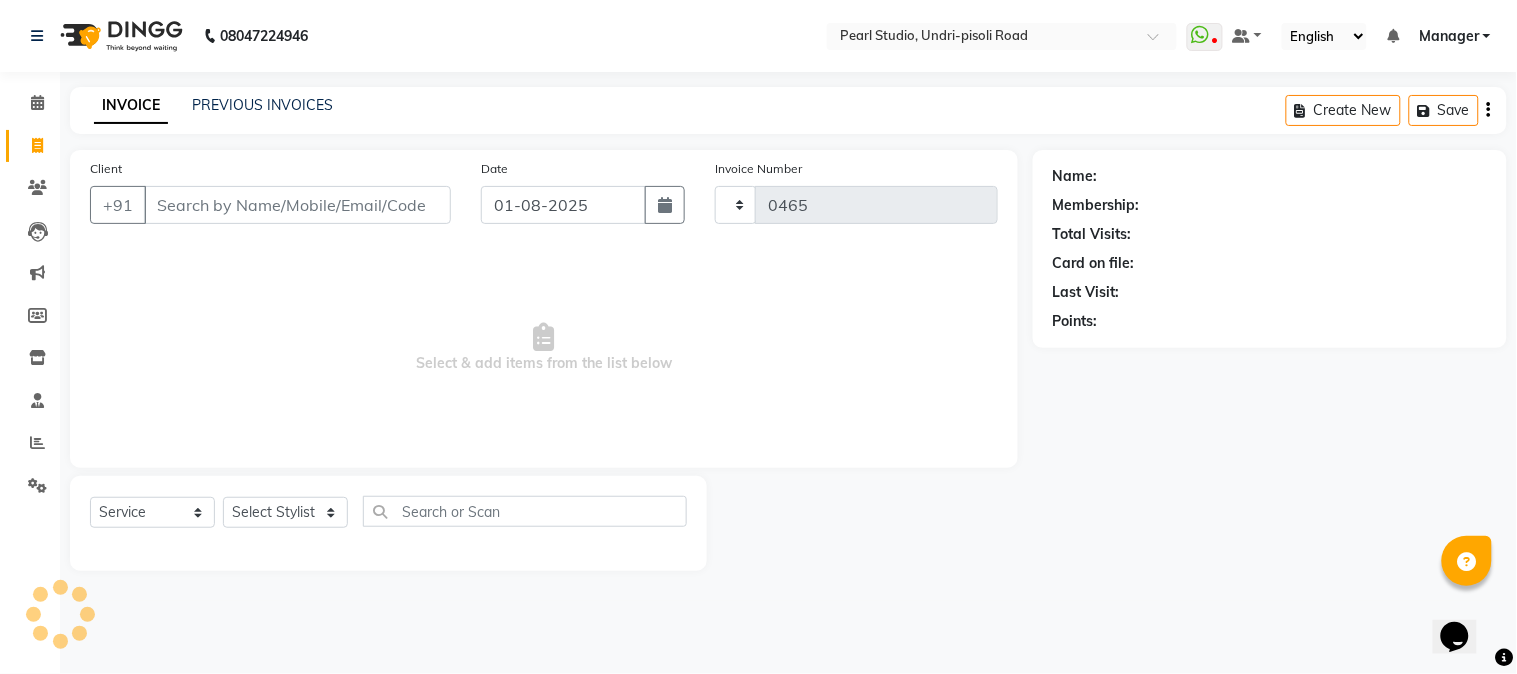 select on "5290" 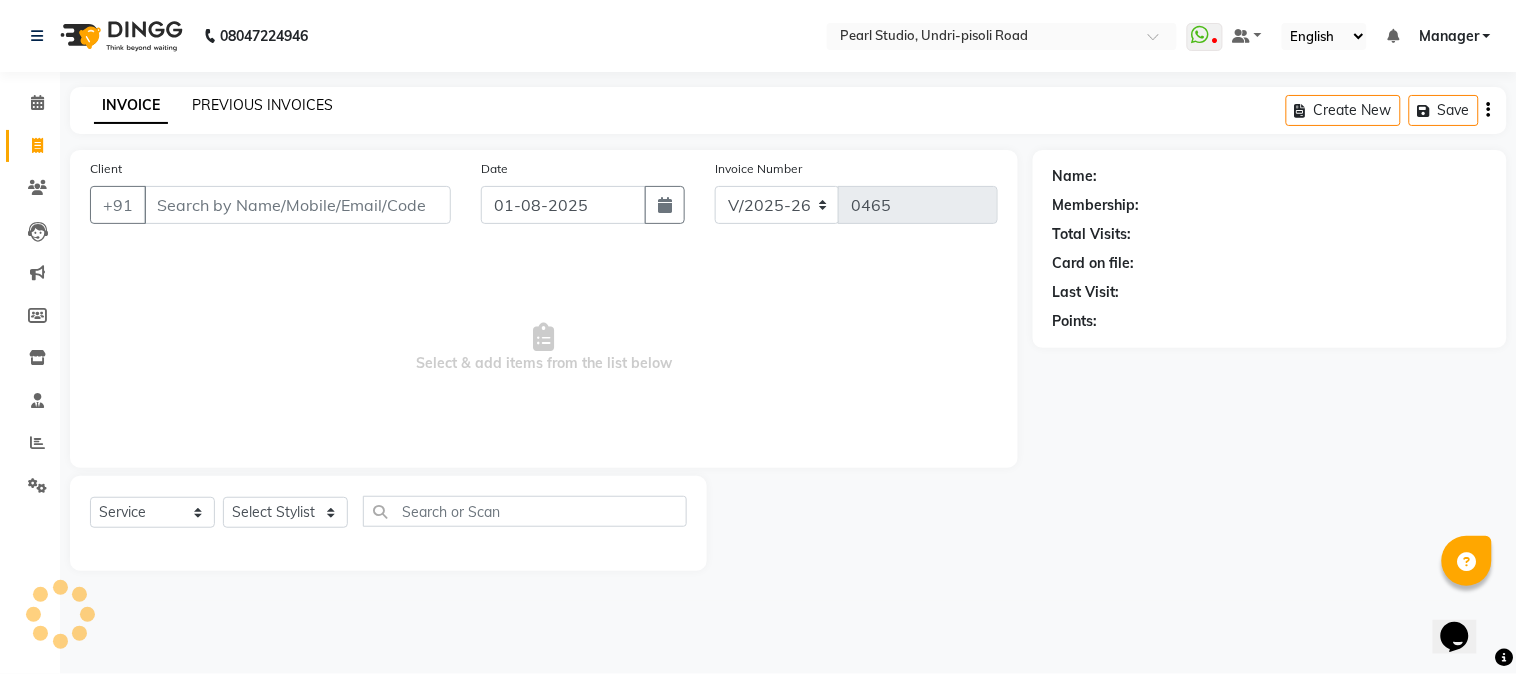 click on "PREVIOUS INVOICES" 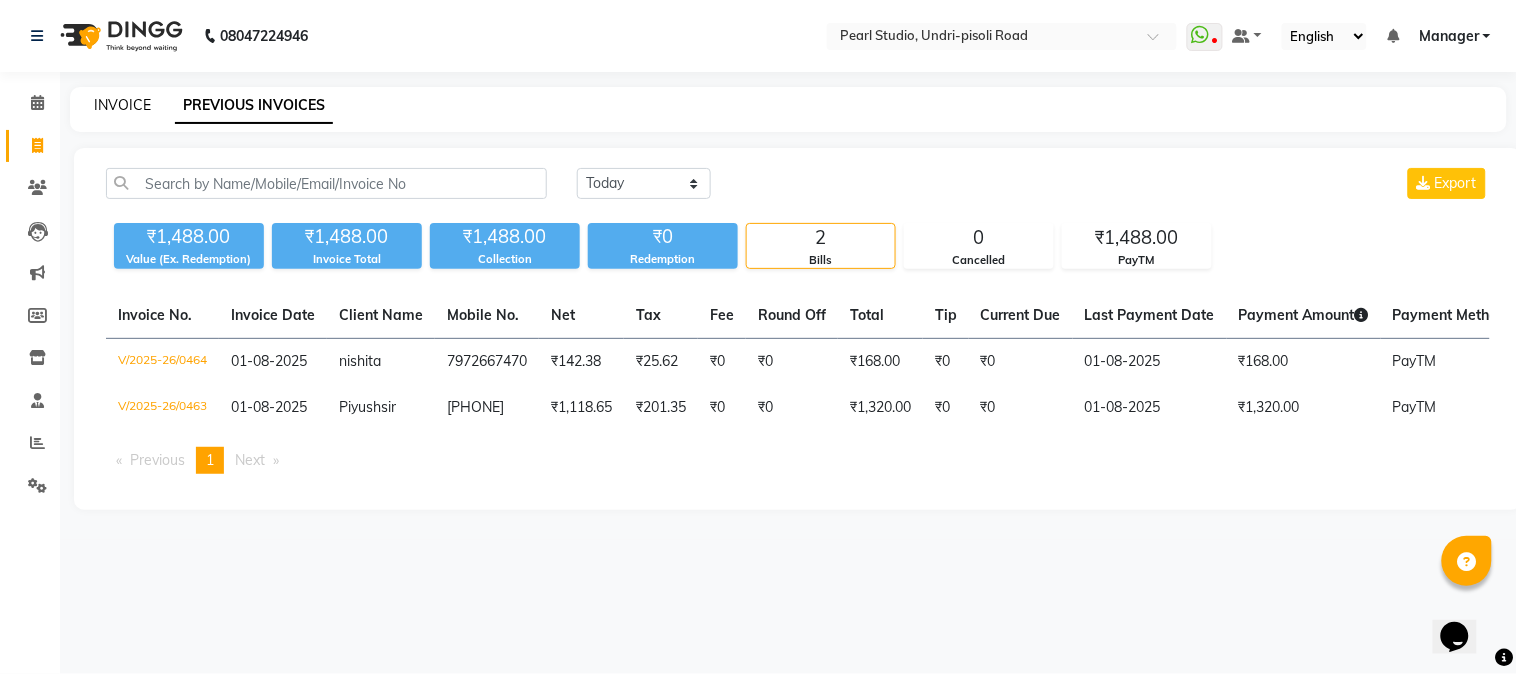 click on "INVOICE" 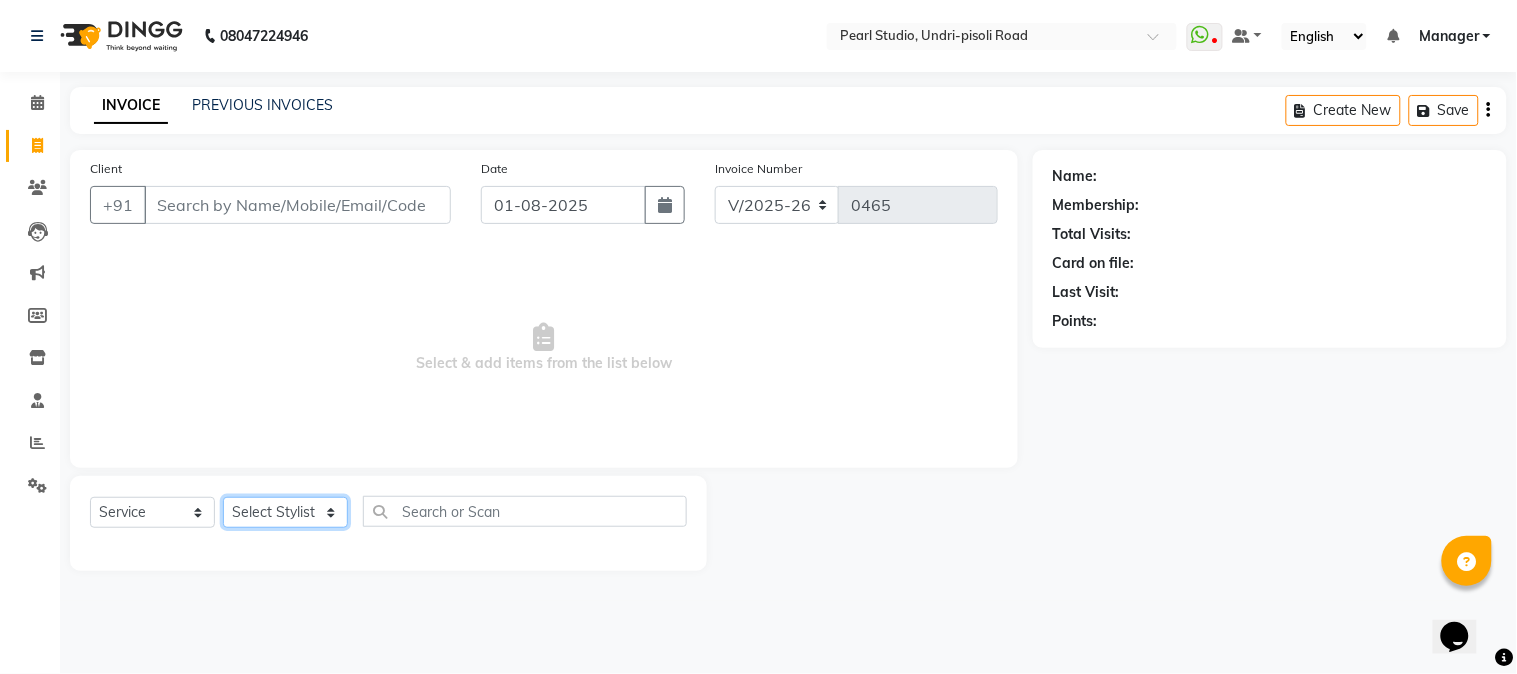 click on "Select Stylist Manager Nikhil Gulhane Nitu Rai Pratik Pratima Akshay Sonawane Sabita Pariyar Sahil Samundra Thapa" 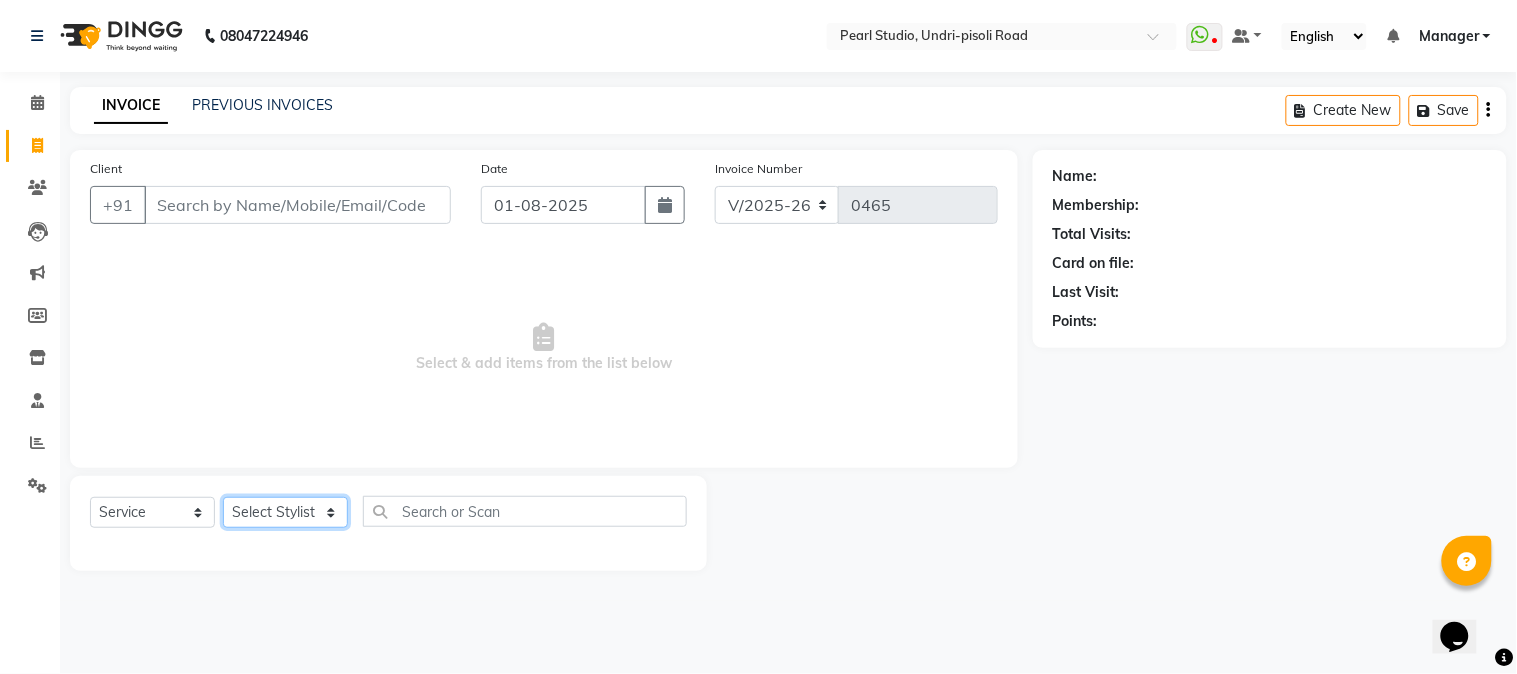 select on "63726" 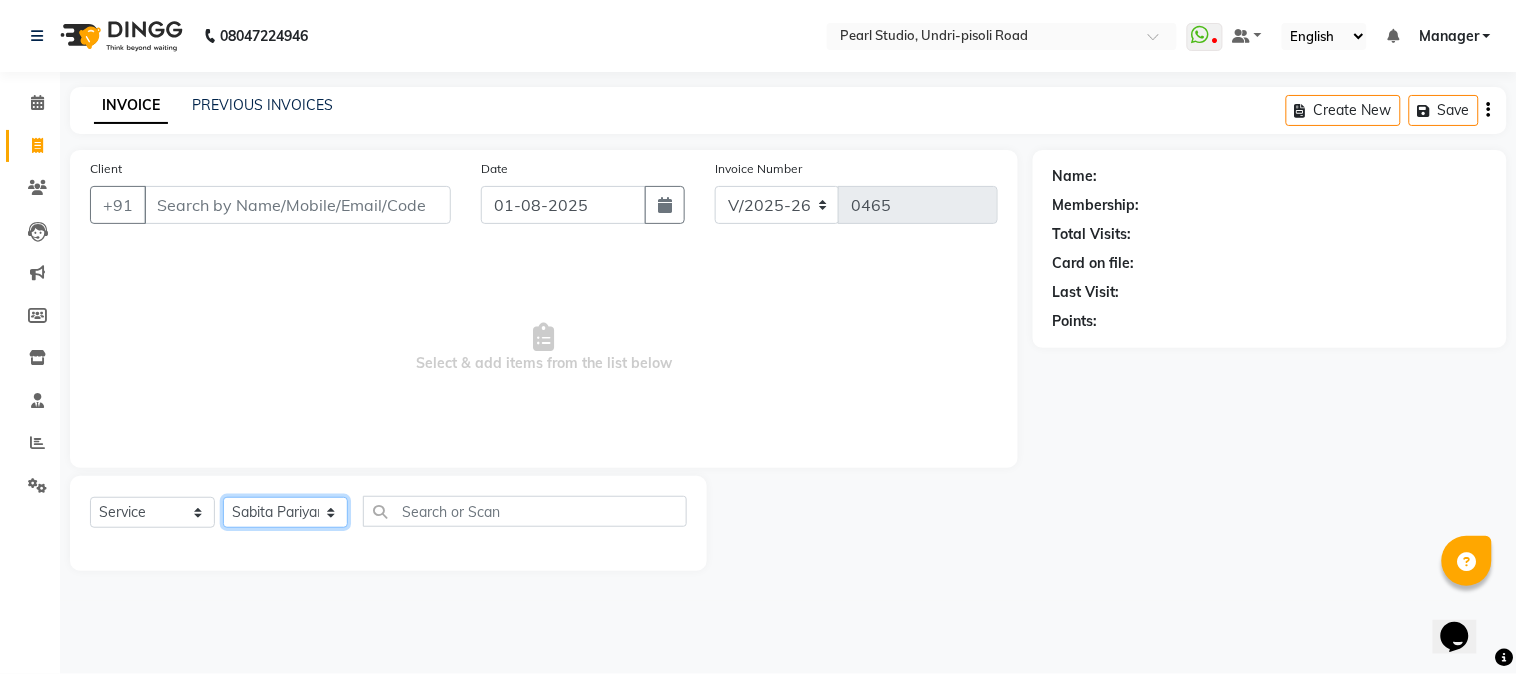 click on "Select Stylist Manager Nikhil Gulhane Nitu Rai Pratik Pratima Akshay Sonawane Sabita Pariyar Sahil Samundra Thapa" 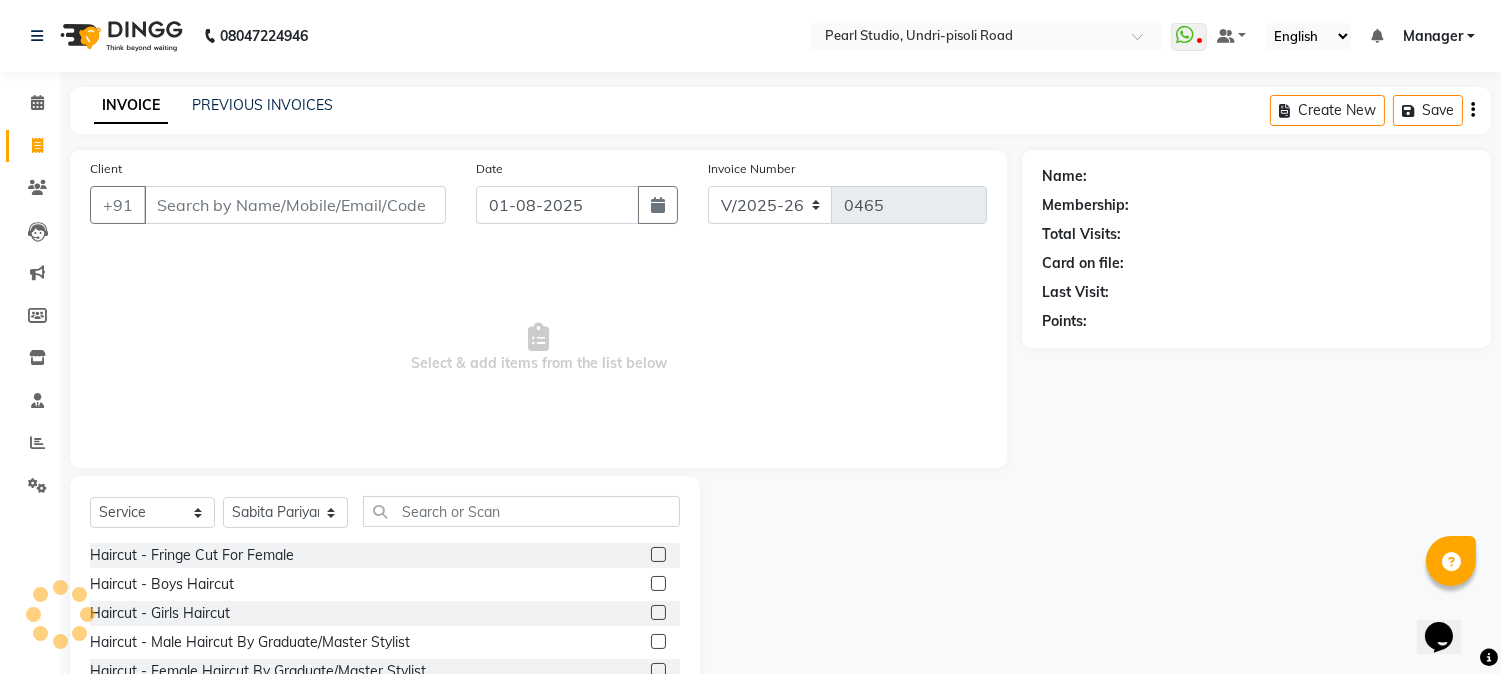 click on "Select  Service  Product  Membership  Package Voucher Prepaid Gift Card  Select Stylist Manager [FIRST] [LAST] [FIRST] [LAST] [FIRST] [LAST] [FIRST] [LAST] [FIRST] [LAST] [FIRST] [LAST] [FIRST] [LAST] Haircut  - Fringe Cut For Female  Haircut  - Boys Haircut  Haircut  - Girls Haircut  Haircut  - Male Haircut By Graduate/Master Stylist  Haircut  - Female Haircut By Graduate/Master Stylist  Haircut  - Male Haircut By Senior/Top Stylist  Haircut  - Female Haircut By Senior/Top Stylist  Scrub - Full Back  High Frequency  Cornrow's Per Style  Hair-Deep Conditioner  Classic Hairwash  - Hair Wash For Male  Classic Hairwash  - Short Length Hair For Female  Classic Hairwash  - Medium Length Hair For Female  Classic Hairwash  - Long Length Hair For Female  Premium Hairwash  - Hair Wash For Male  Premium Hairwash  - Short Length Hair For Female  Premium Hairwash  - Medium Length Hair For Female  Premium Hairwash  - Long Length Hair For Female  Luxury Hairwash  - Hair Wash For Male  Luxury Hairwash  - Short Length Hair For Female" 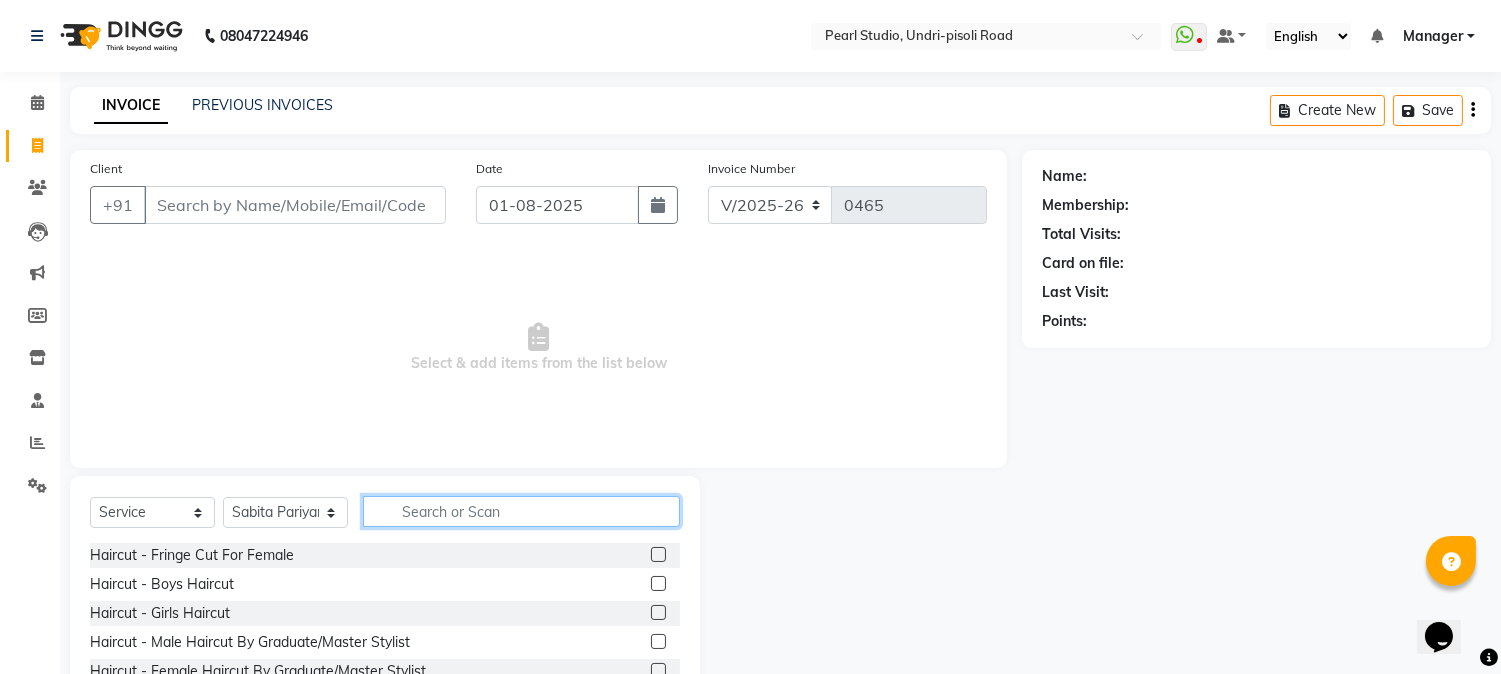 click 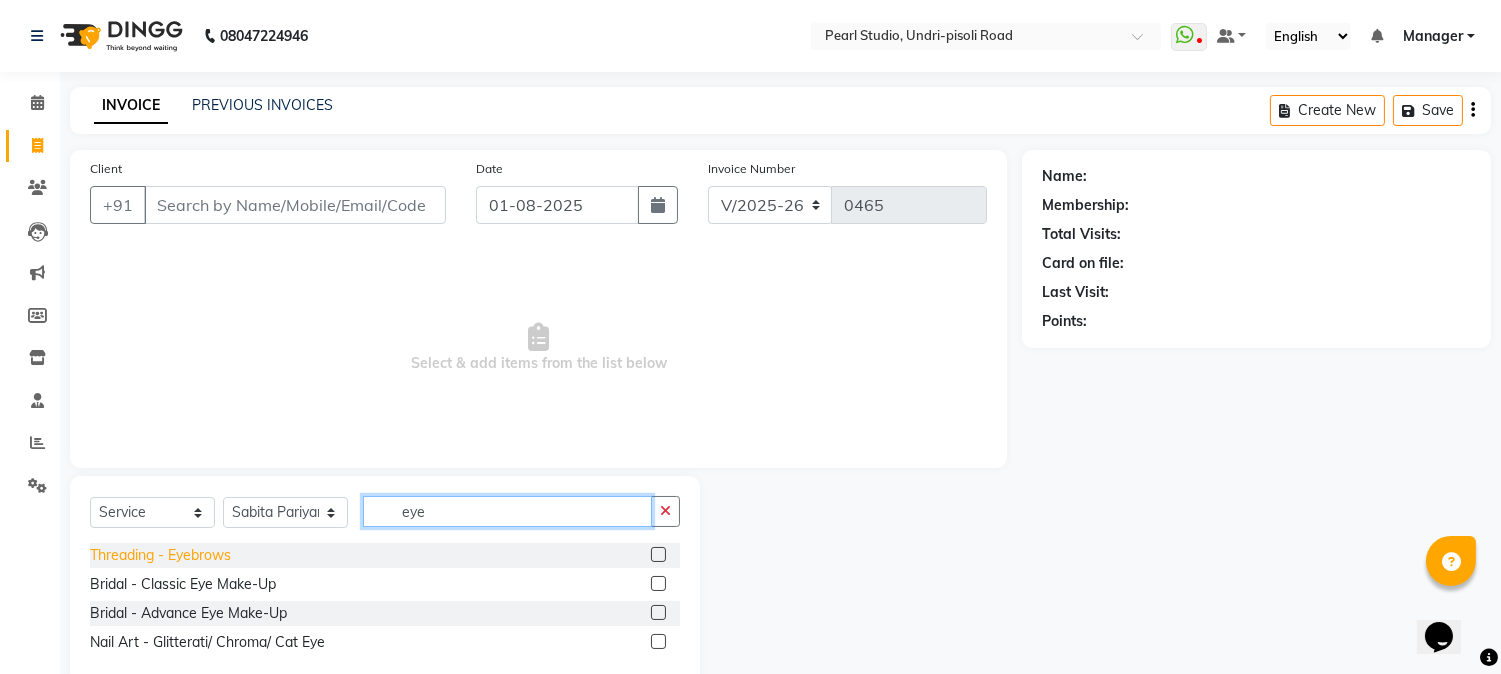type on "eye" 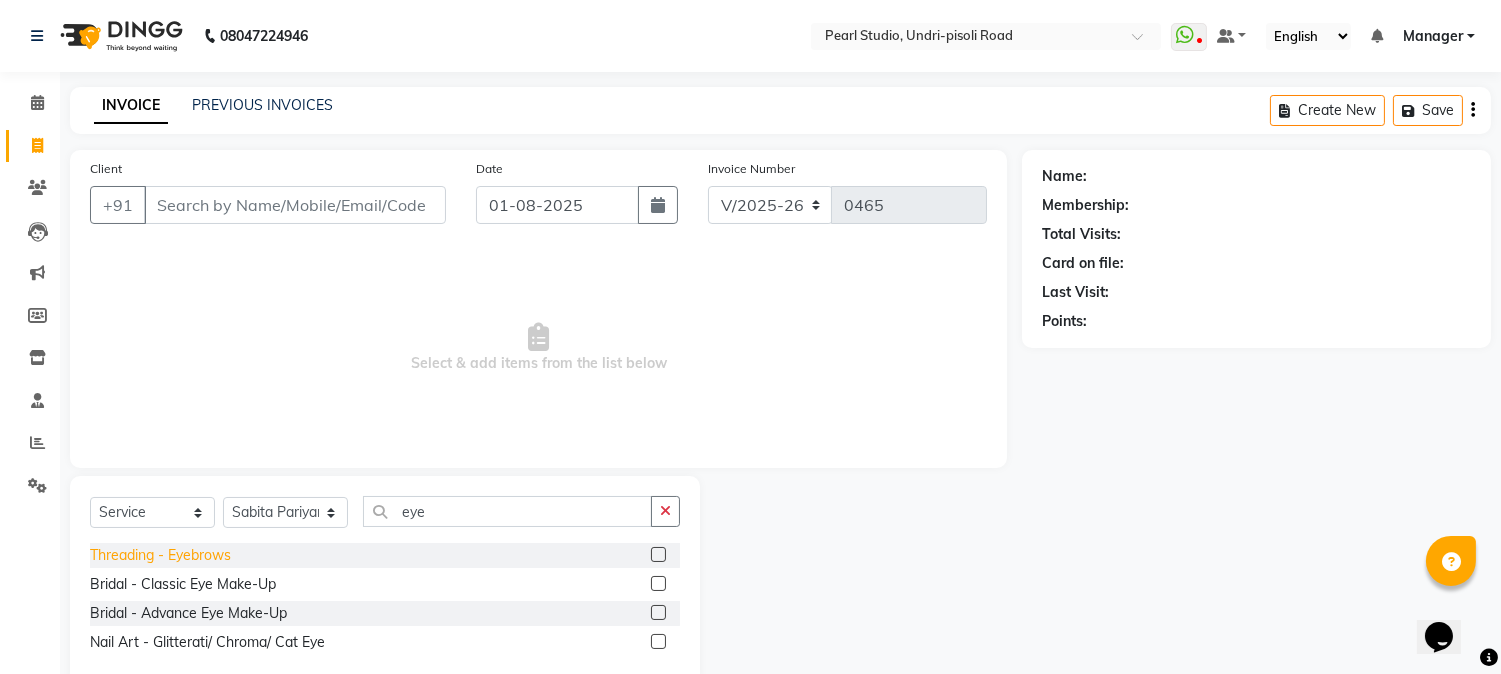 click on "Threading - Eyebrows" 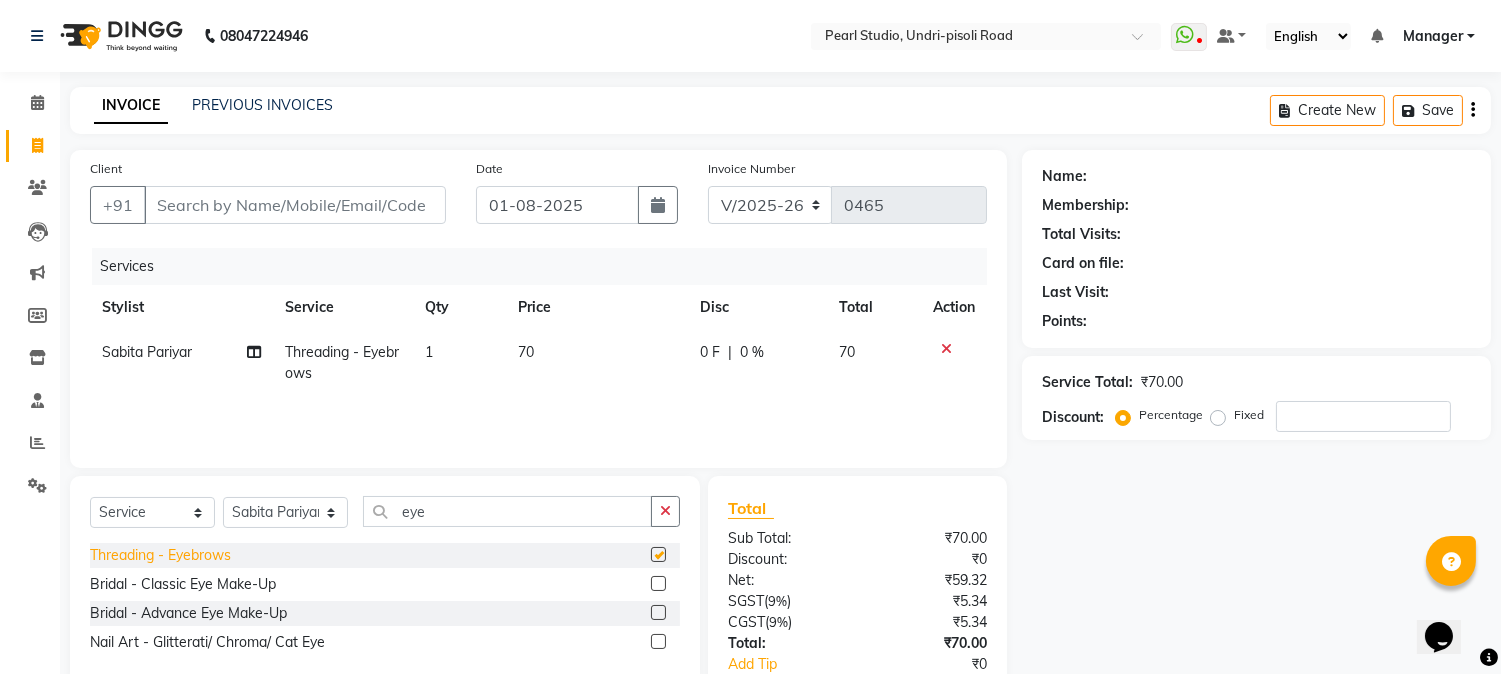 checkbox on "false" 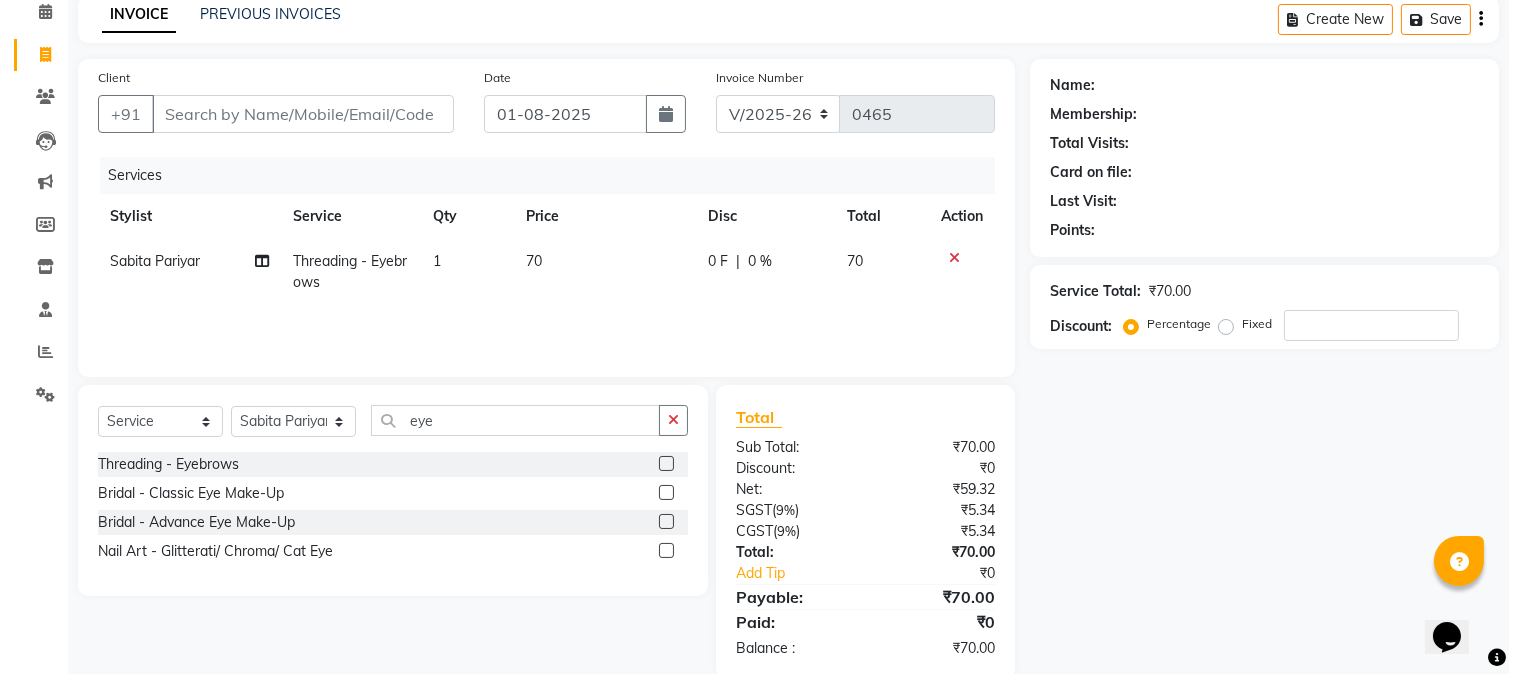 scroll, scrollTop: 125, scrollLeft: 0, axis: vertical 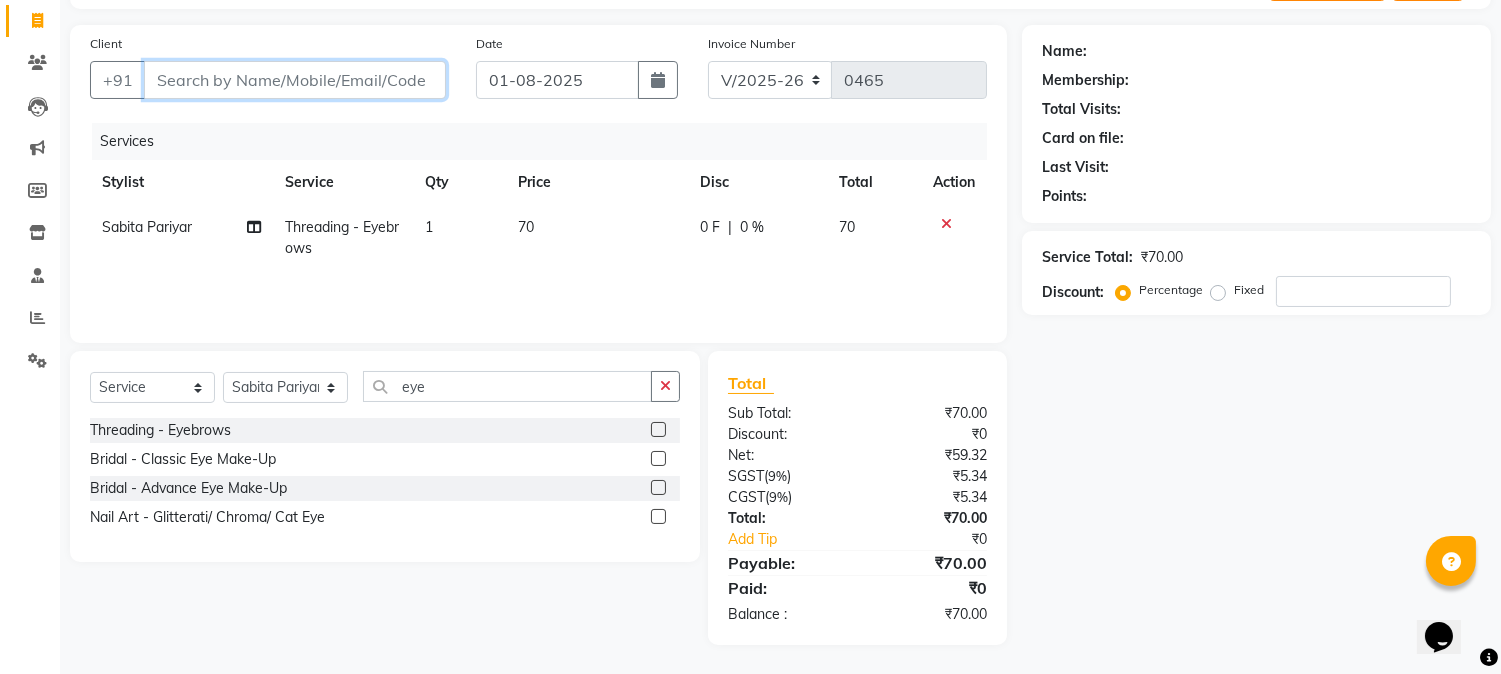 click on "Client" at bounding box center (295, 80) 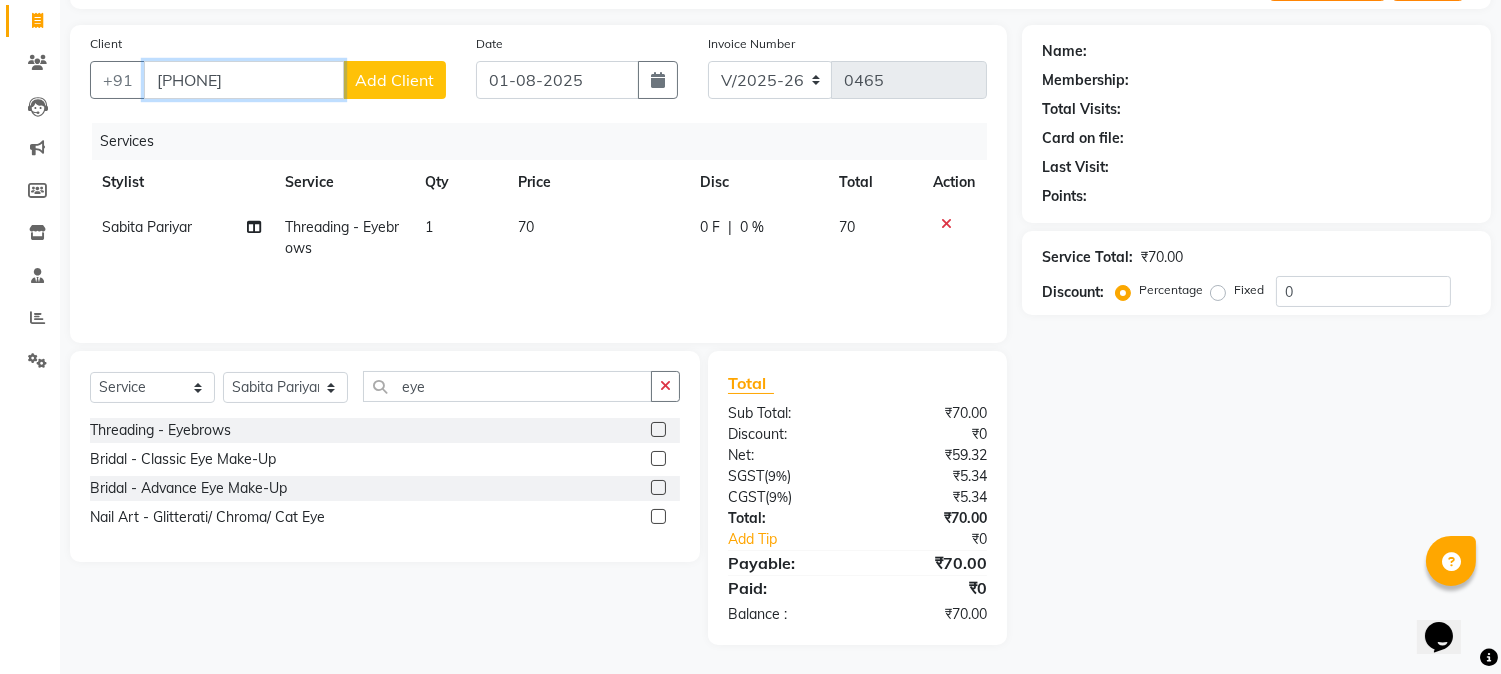 type on "[PHONE]" 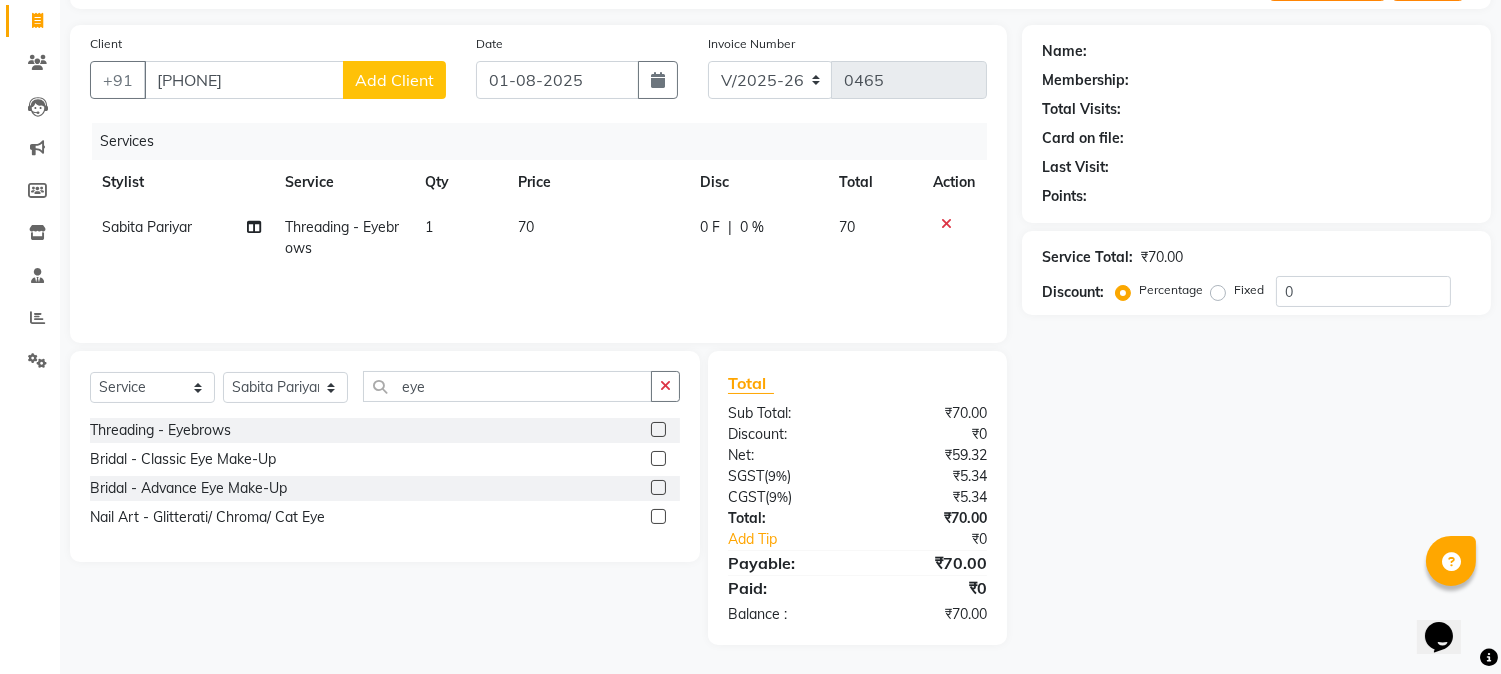 click on "Add Client" 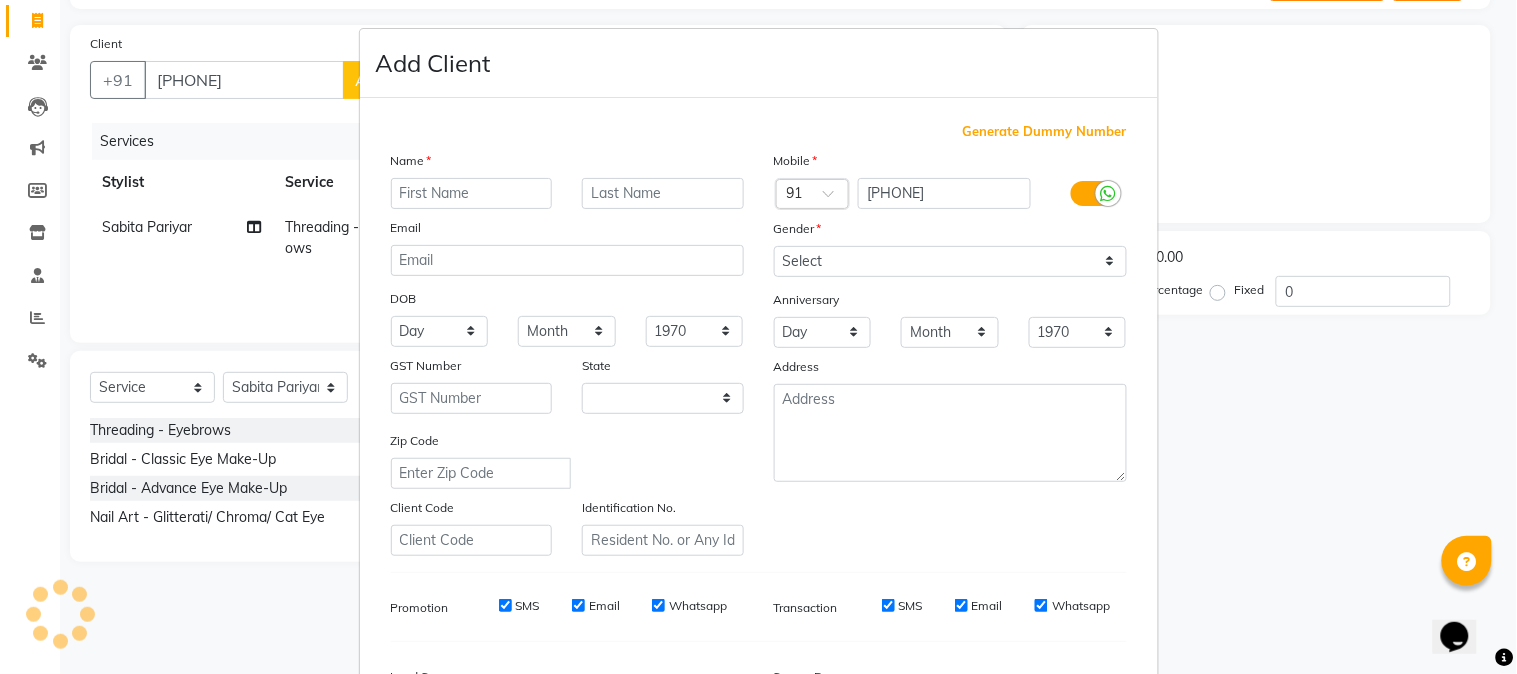 select on "22" 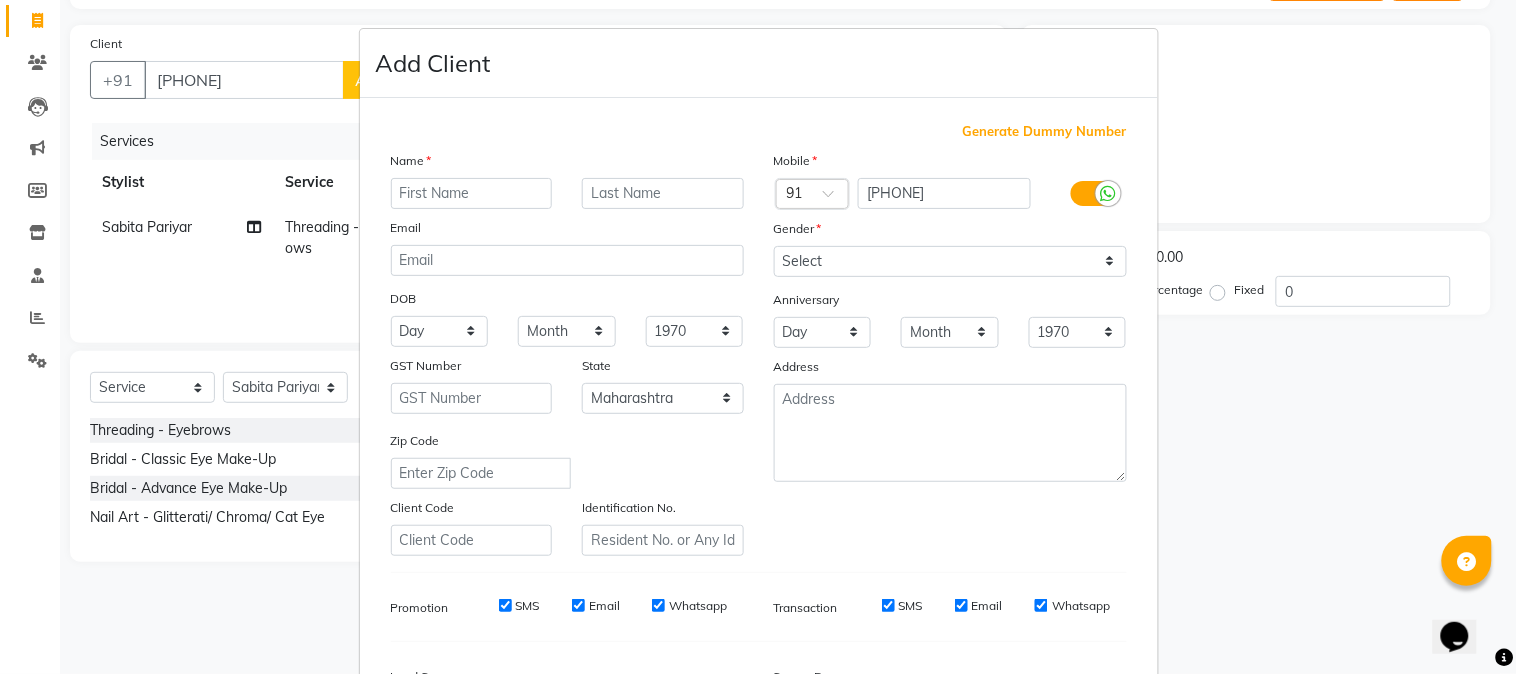 click at bounding box center [472, 193] 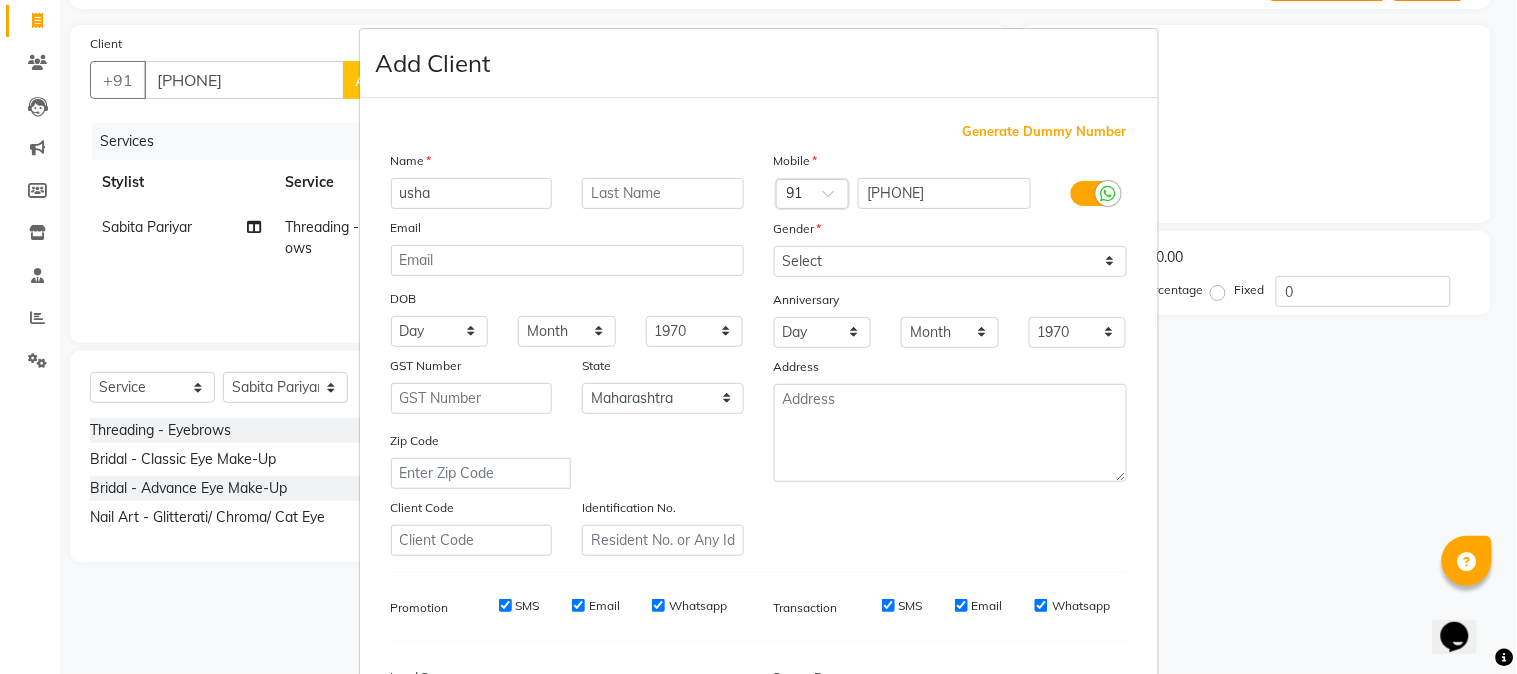type on "usha" 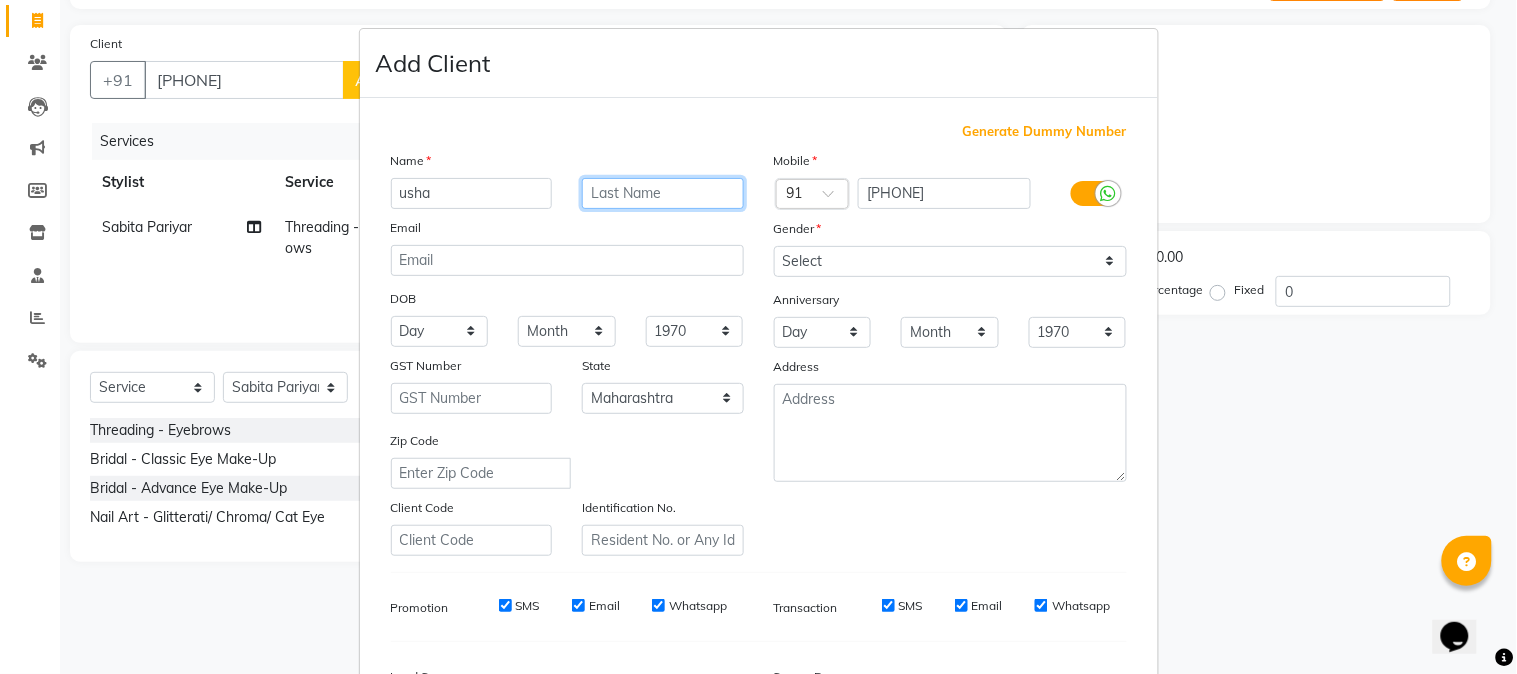 click at bounding box center [663, 193] 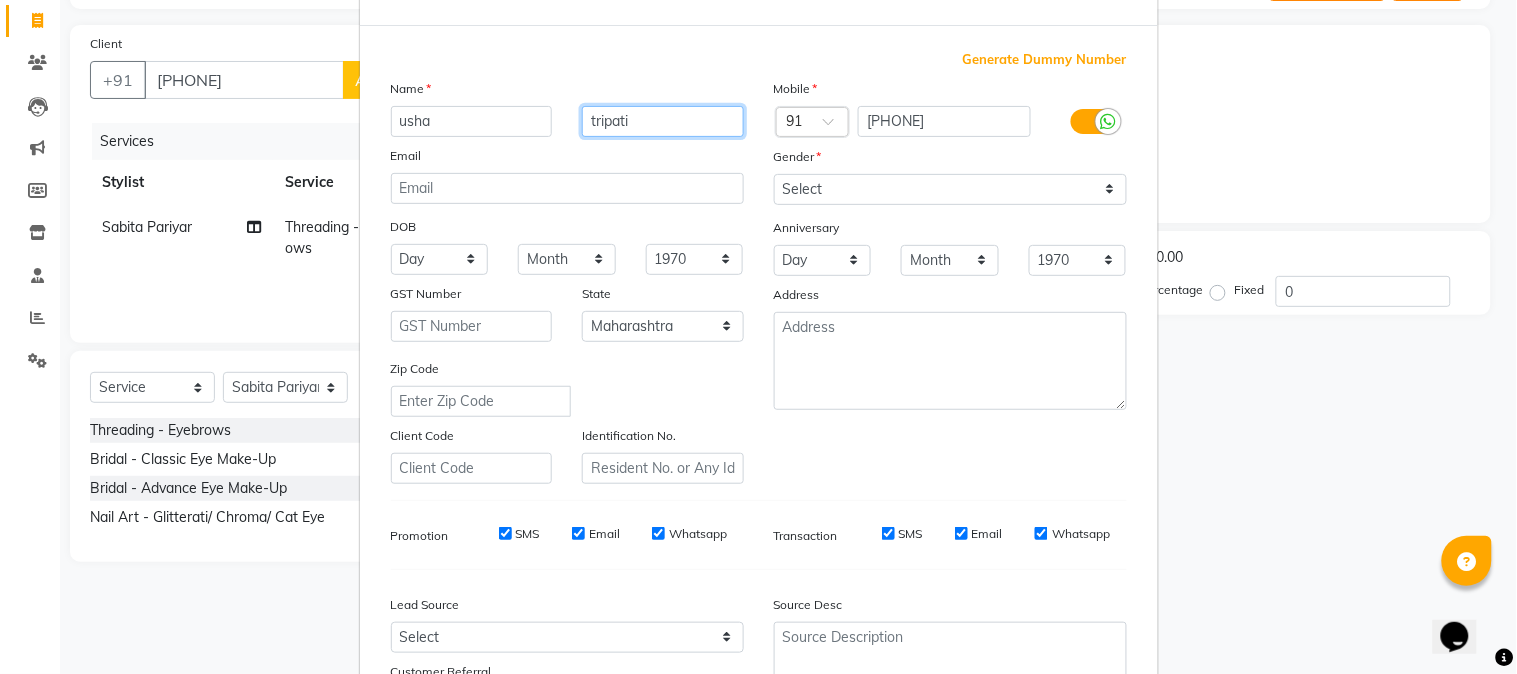 scroll, scrollTop: 111, scrollLeft: 0, axis: vertical 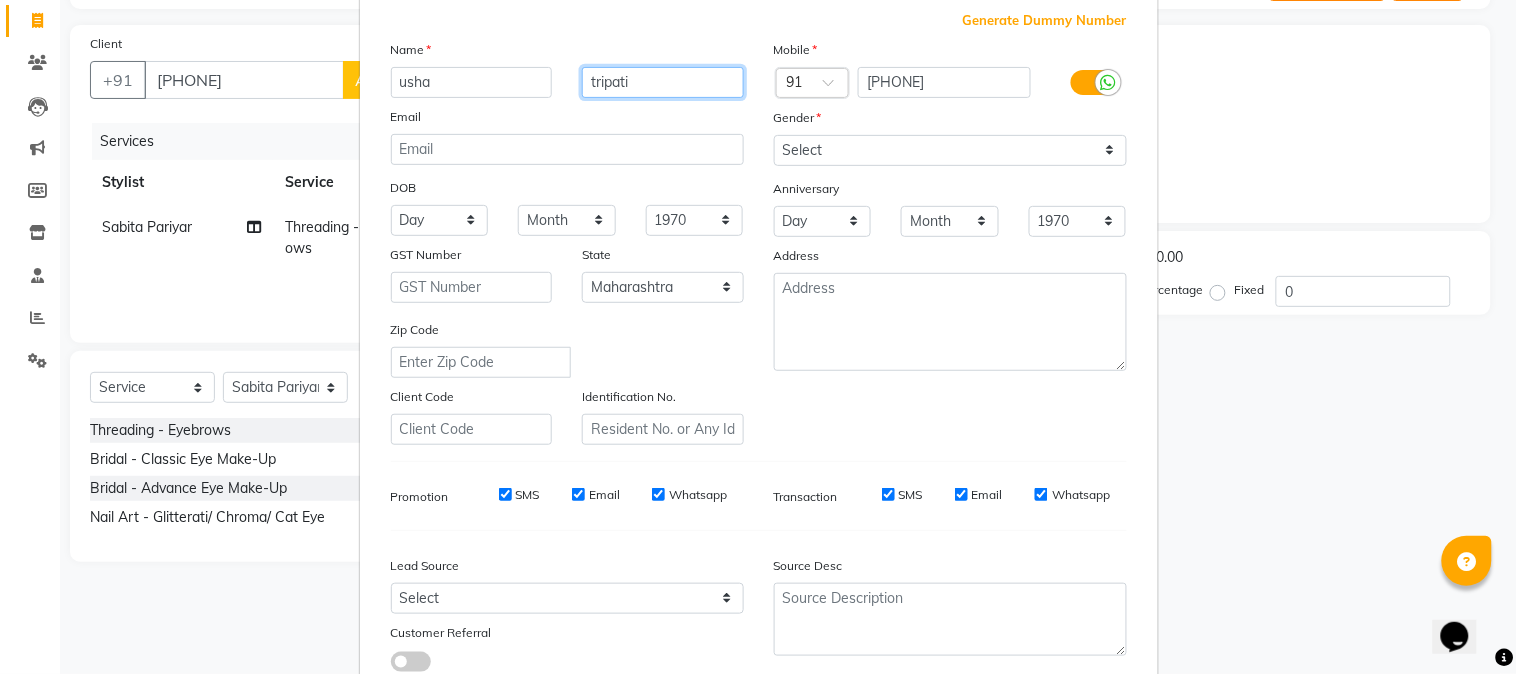 type on "tripati" 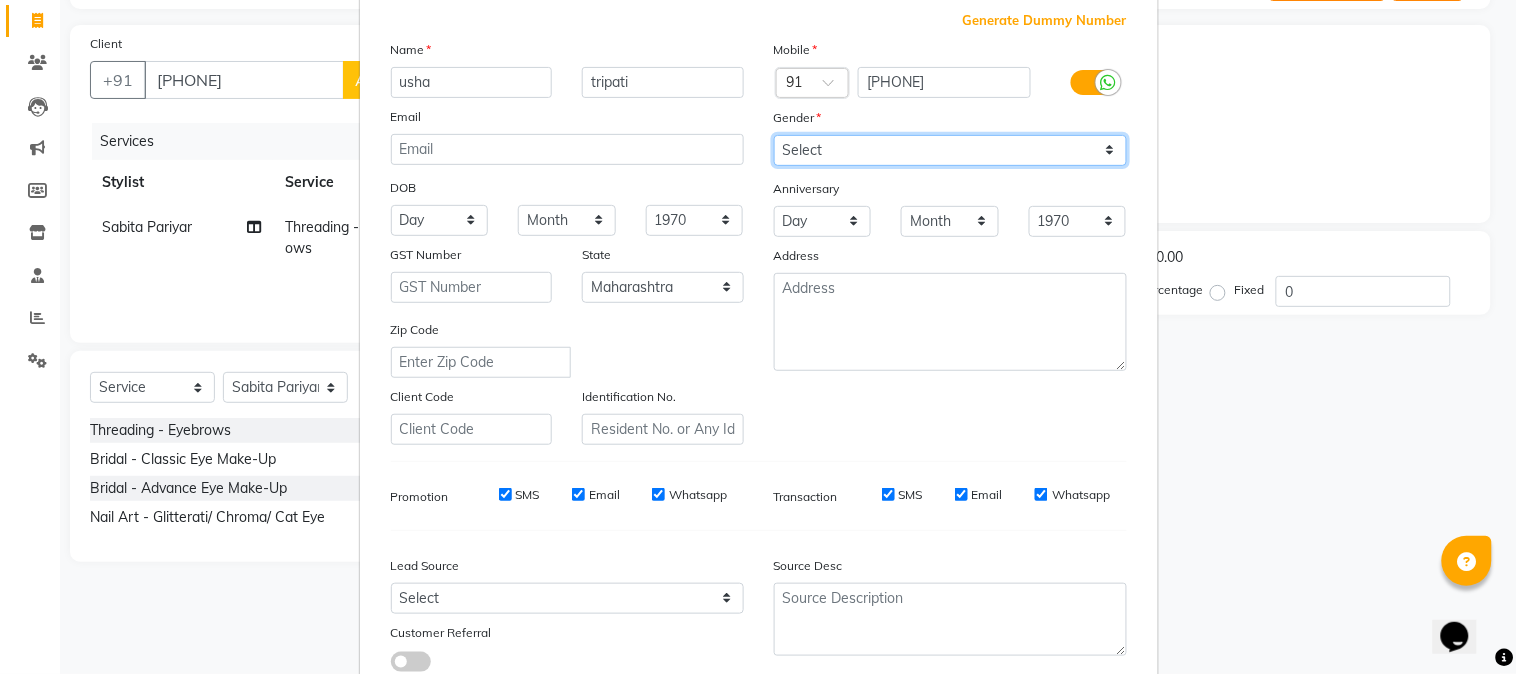 click on "Select Male Female Other Prefer Not To Say" at bounding box center (950, 150) 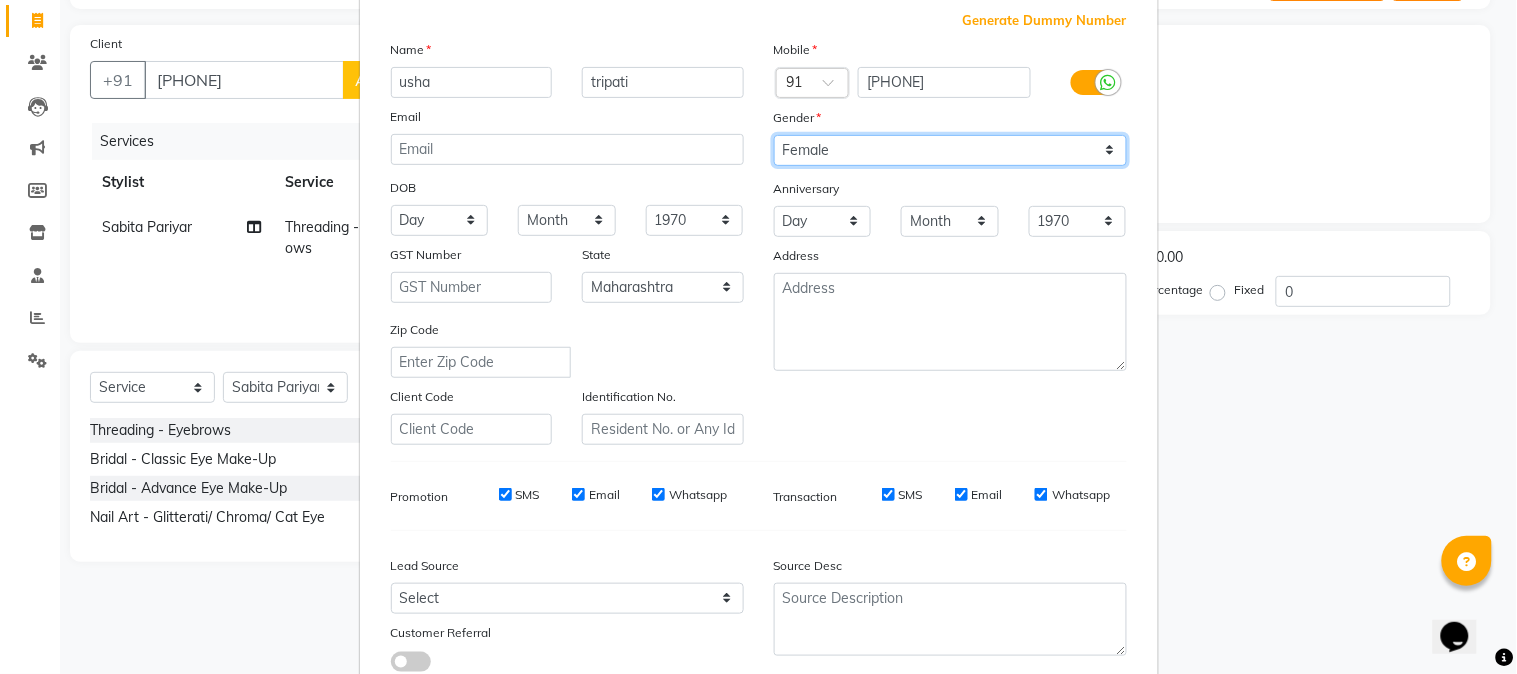 click on "Select Male Female Other Prefer Not To Say" at bounding box center [950, 150] 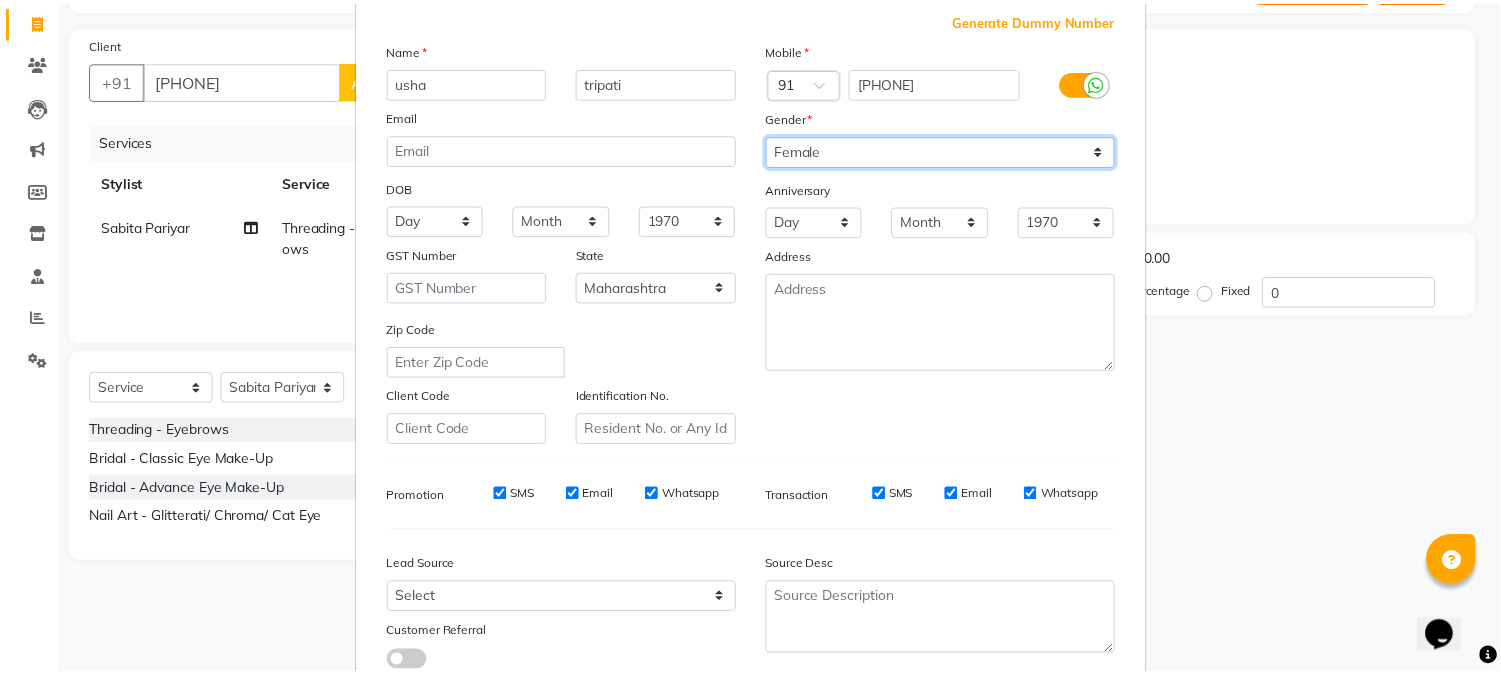 scroll, scrollTop: 250, scrollLeft: 0, axis: vertical 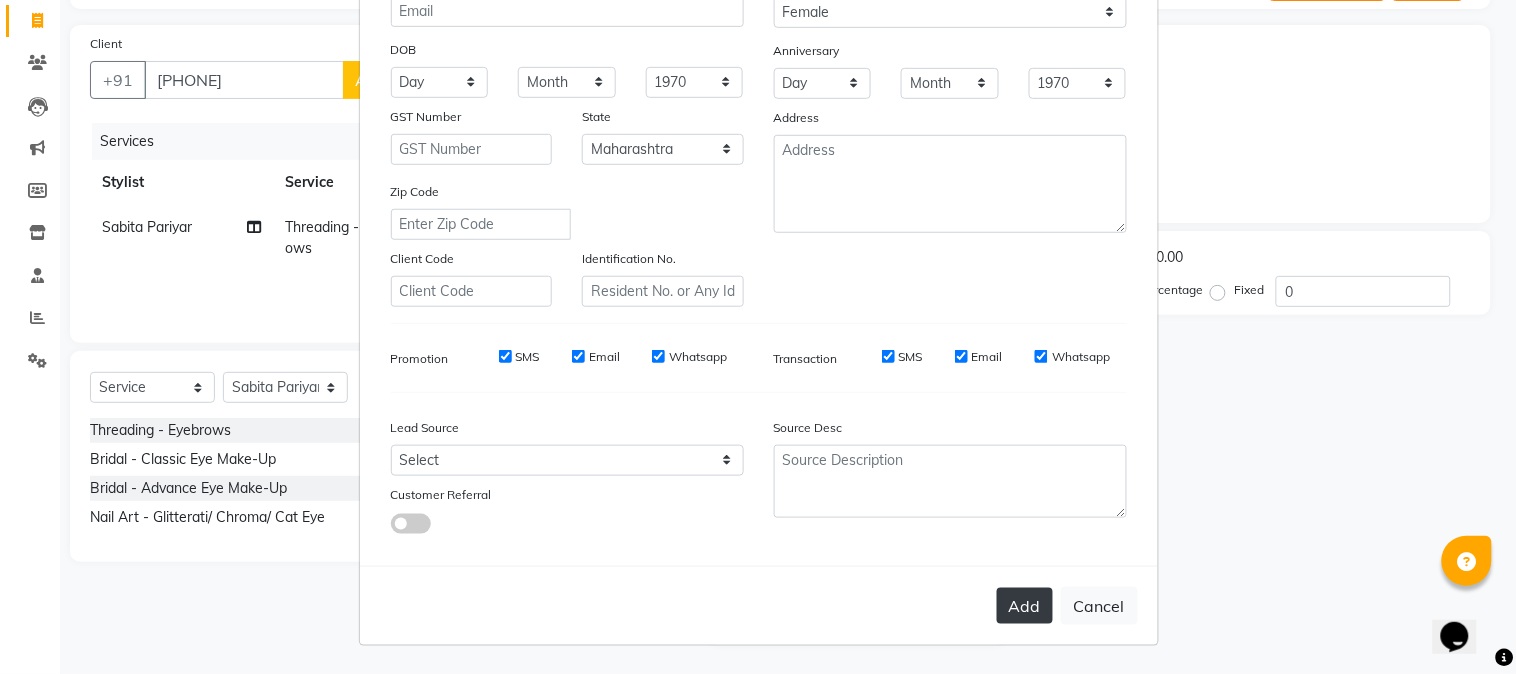 click on "Add" at bounding box center [1025, 606] 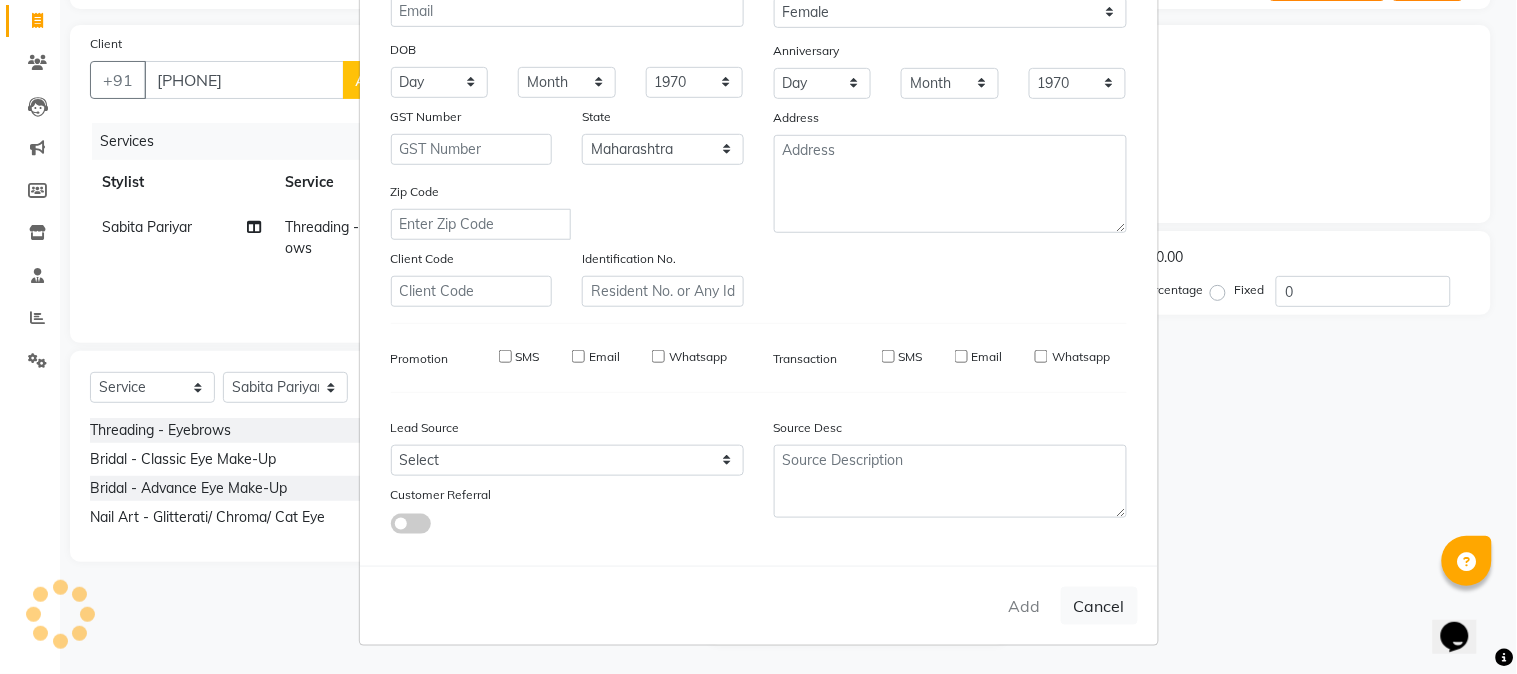 type 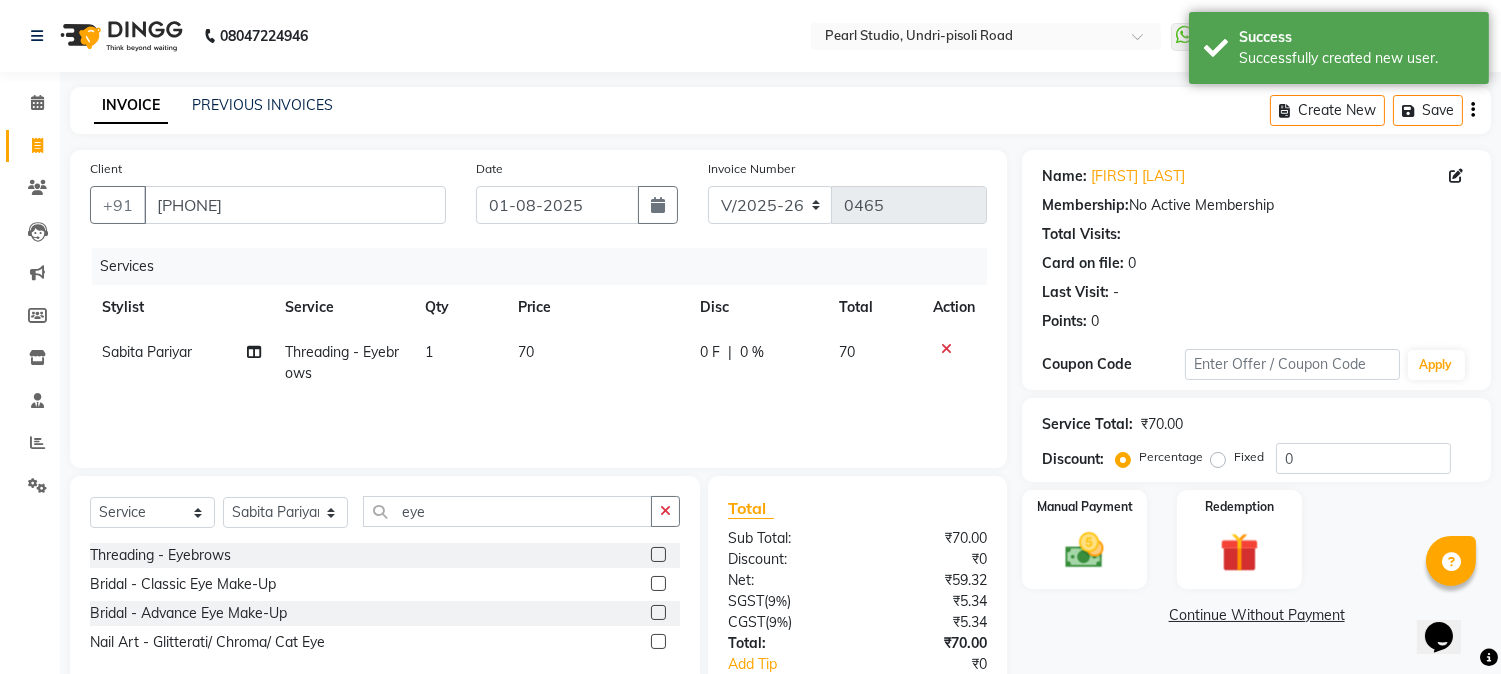 scroll, scrollTop: 125, scrollLeft: 0, axis: vertical 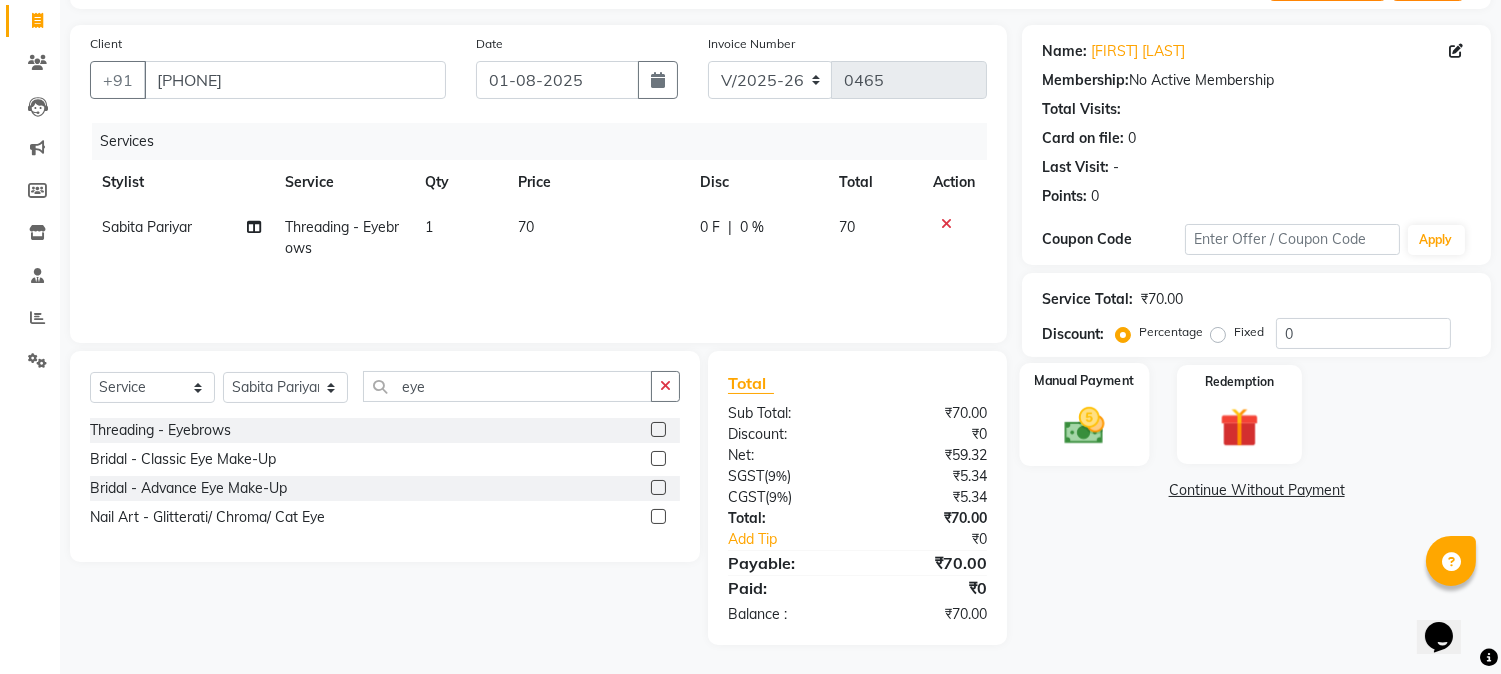 click 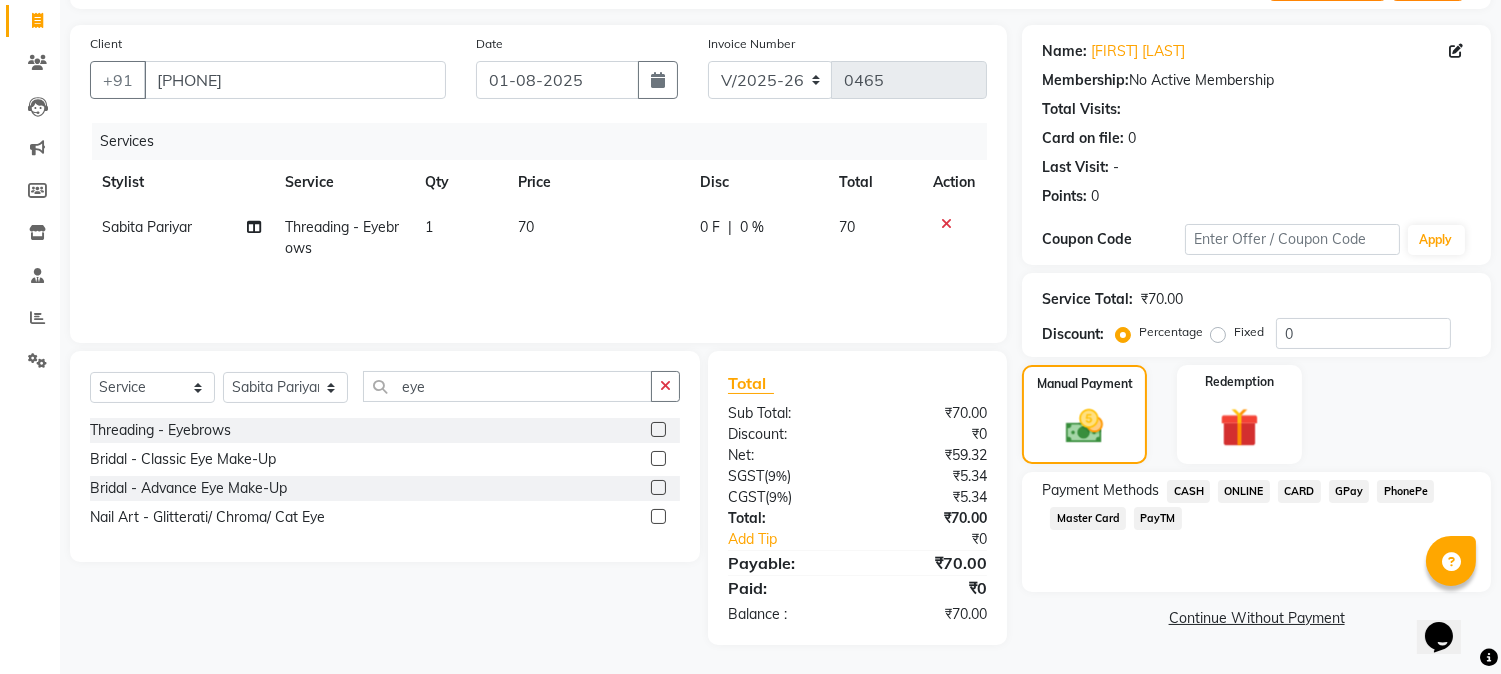 click on "PayTM" 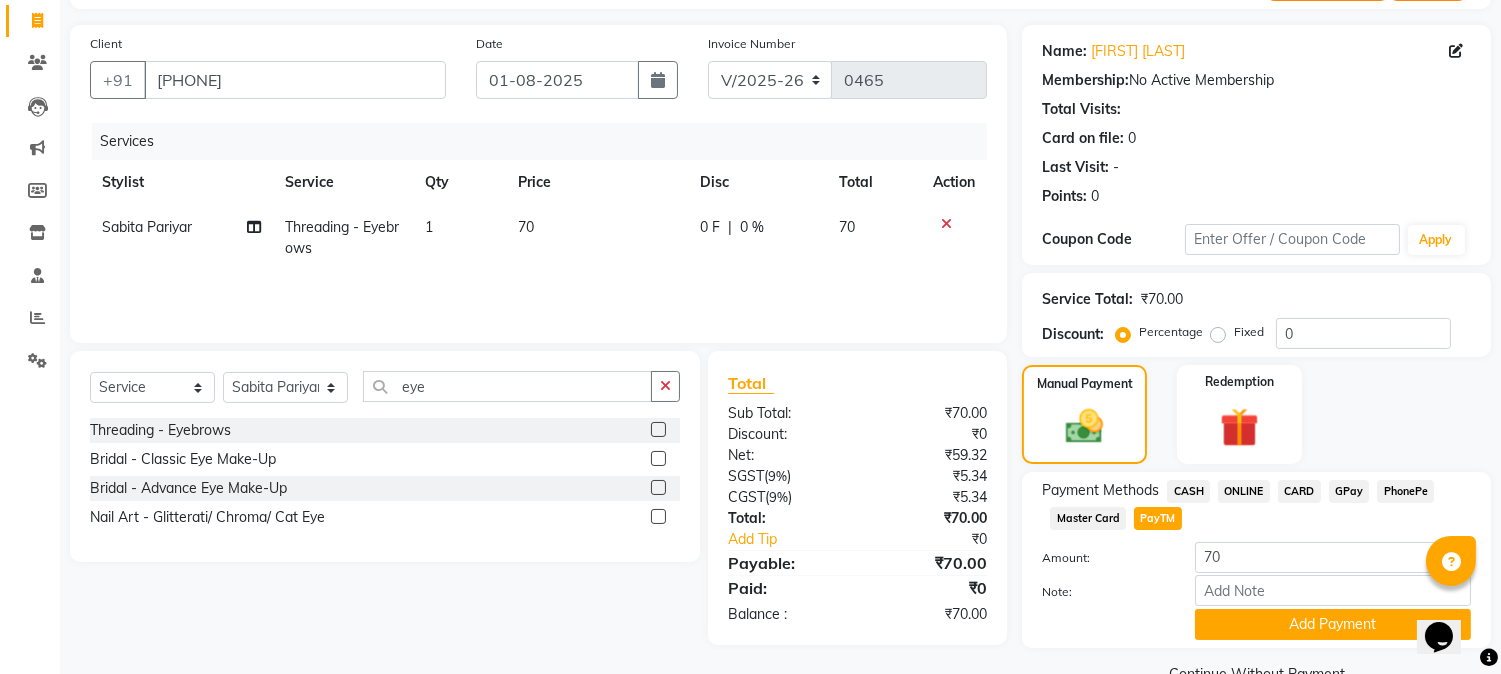 scroll, scrollTop: 170, scrollLeft: 0, axis: vertical 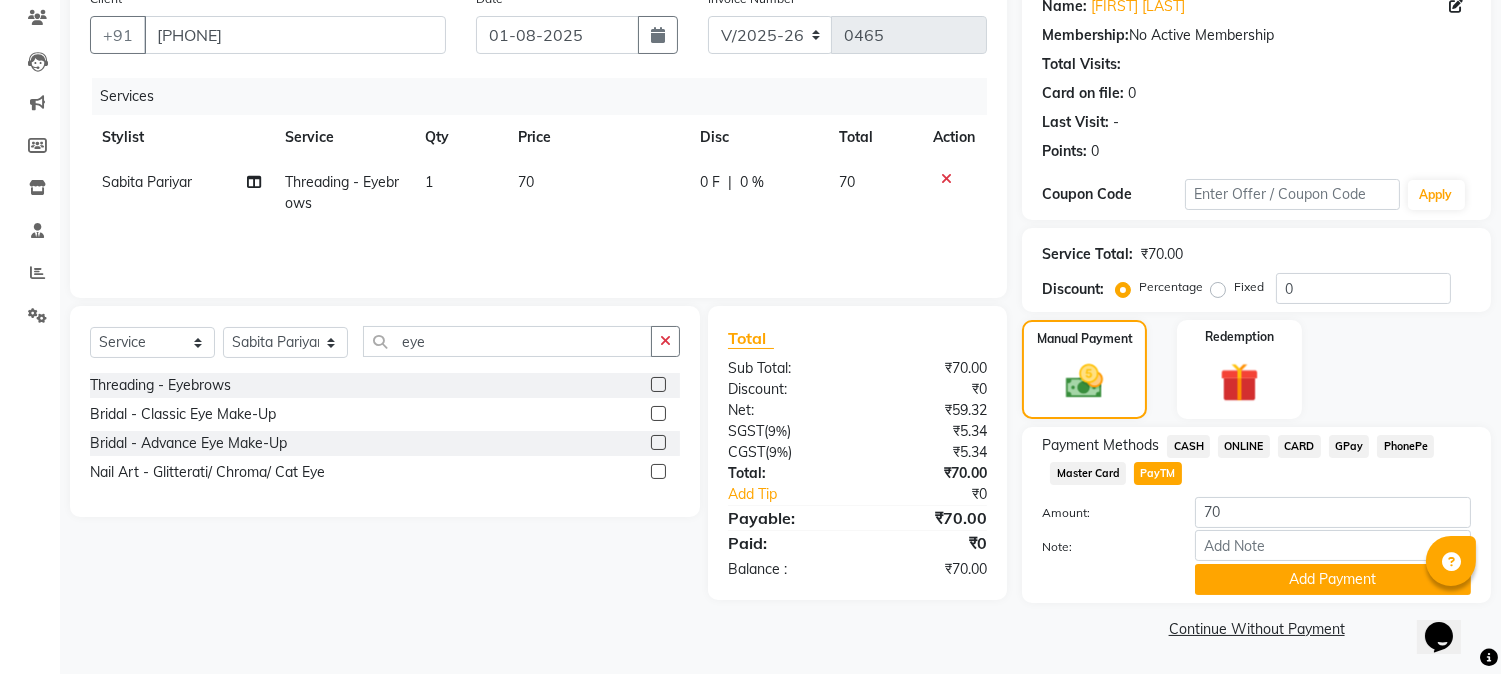 click on "CASH" 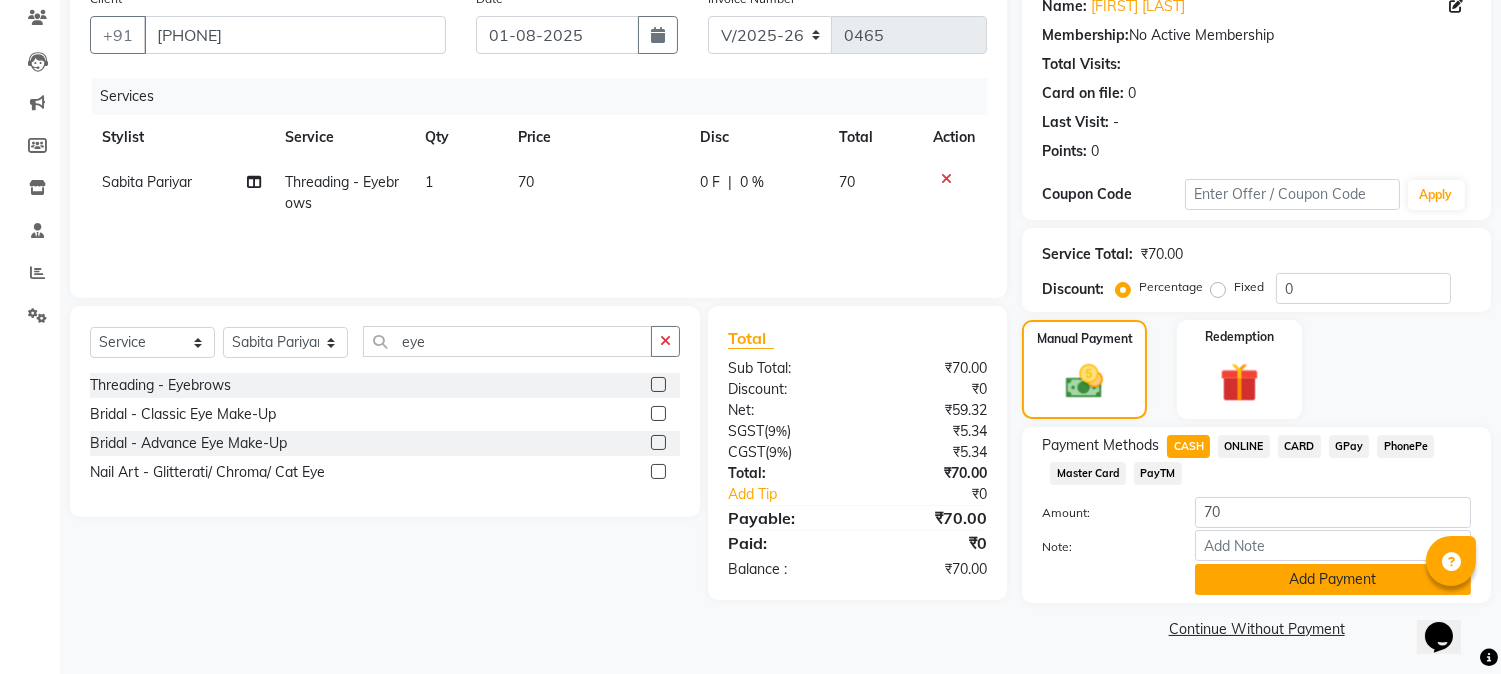 click on "Add Payment" 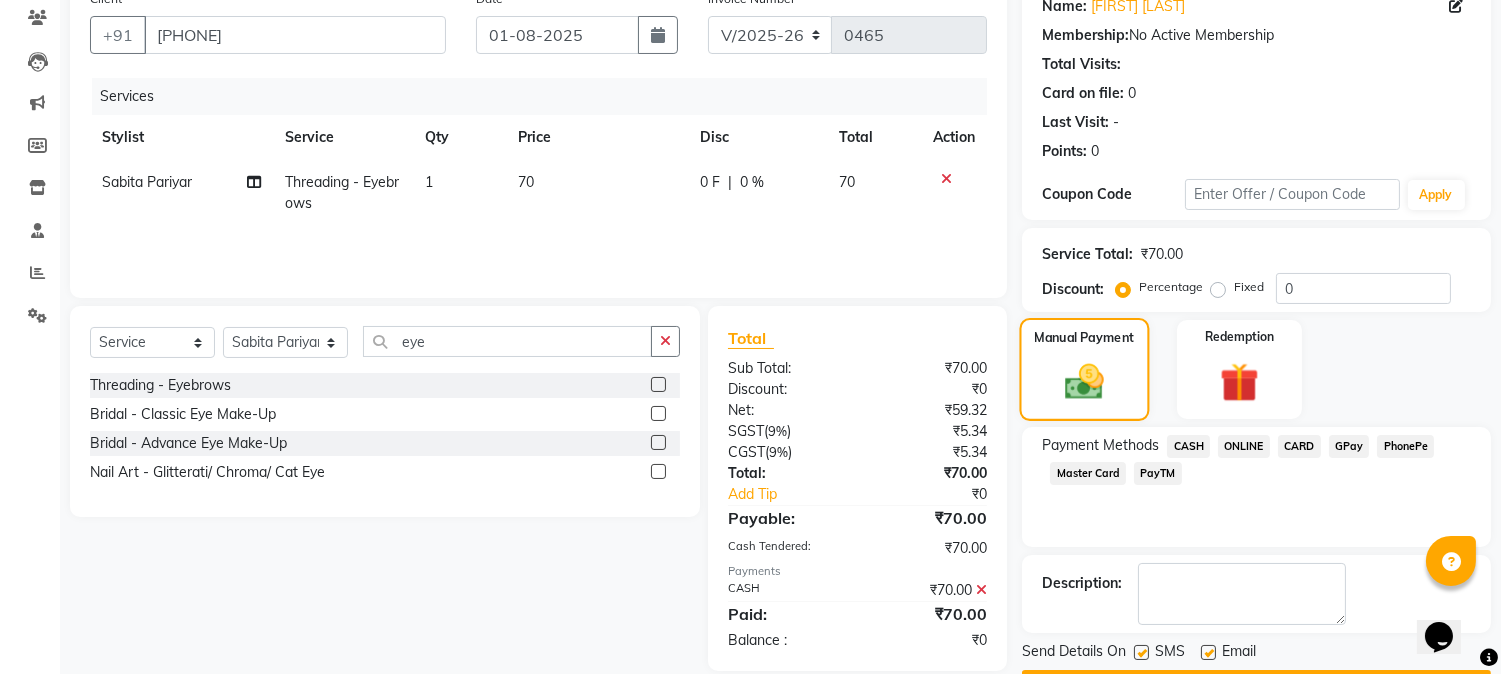 scroll, scrollTop: 225, scrollLeft: 0, axis: vertical 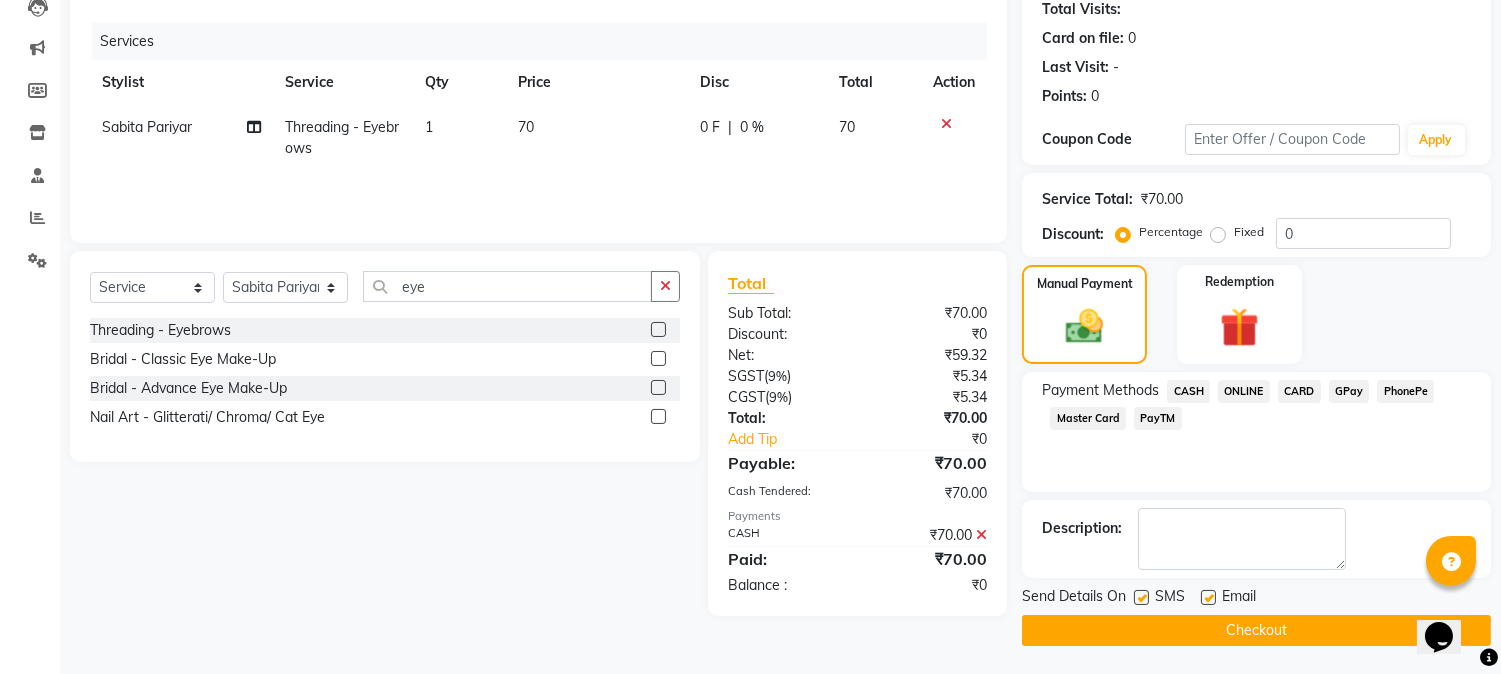 click on "Checkout" 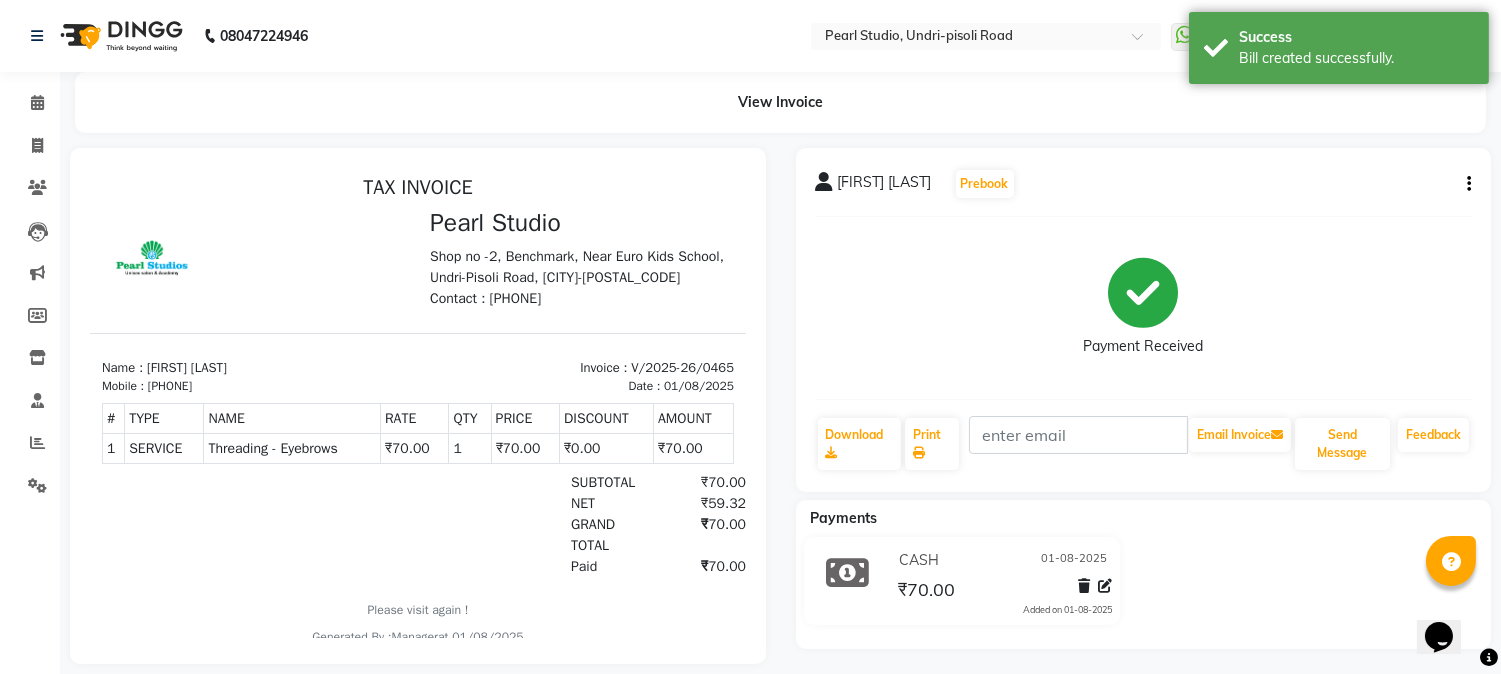 scroll, scrollTop: 0, scrollLeft: 0, axis: both 